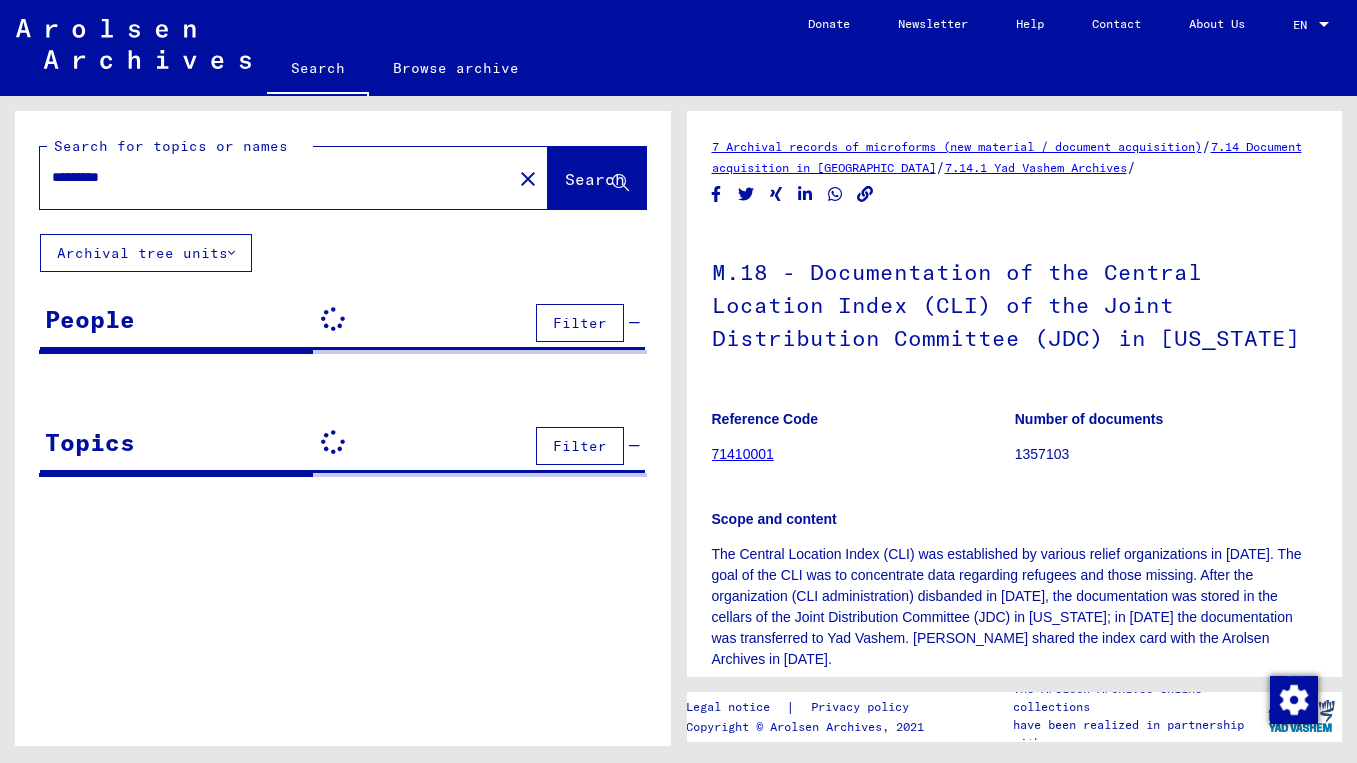 scroll, scrollTop: 0, scrollLeft: 0, axis: both 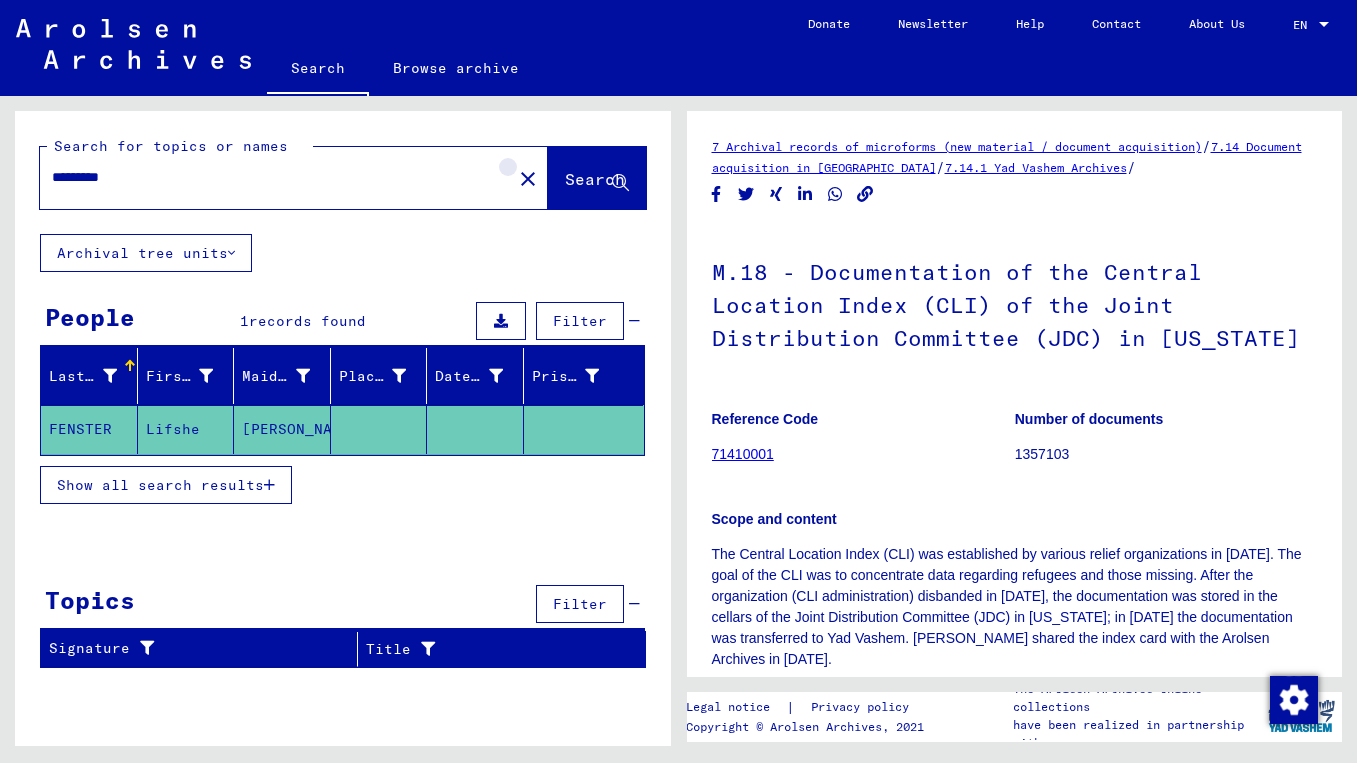 click on "close" 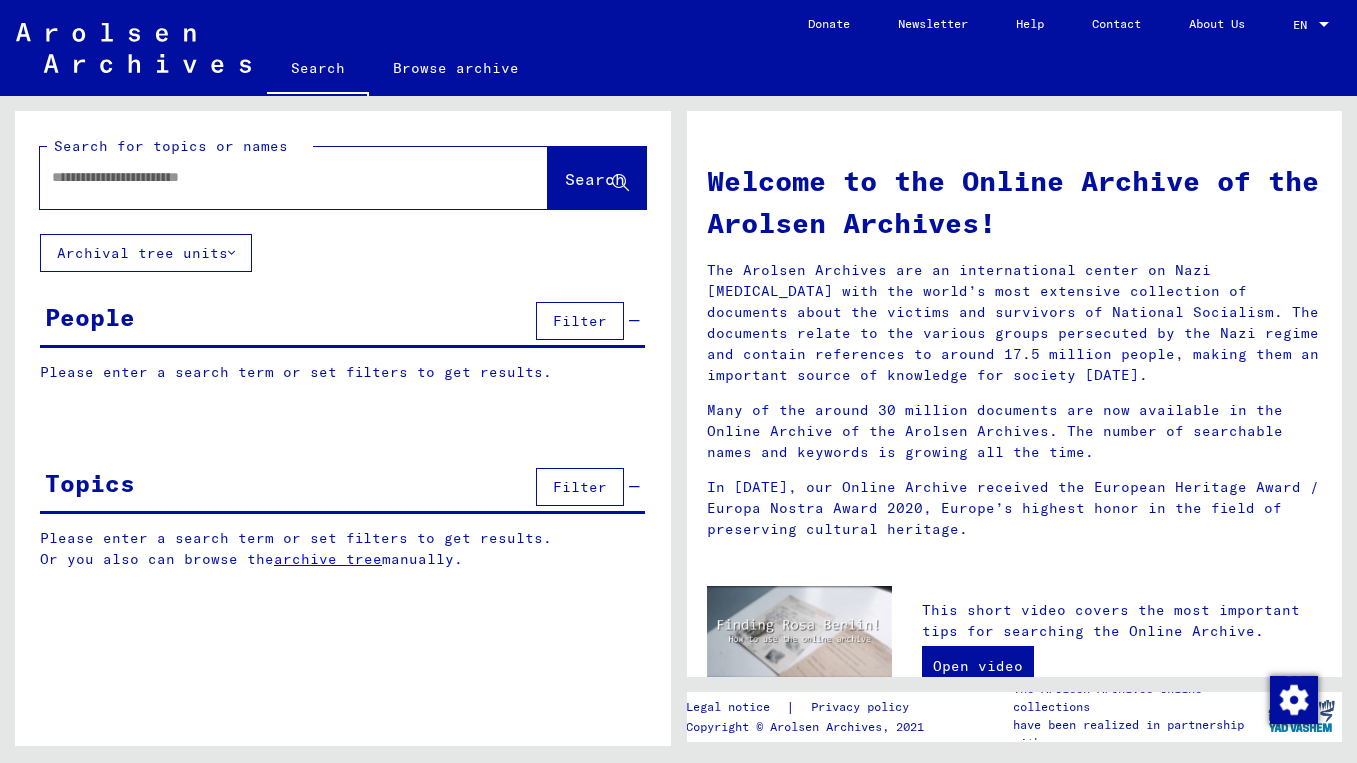 click at bounding box center [270, 177] 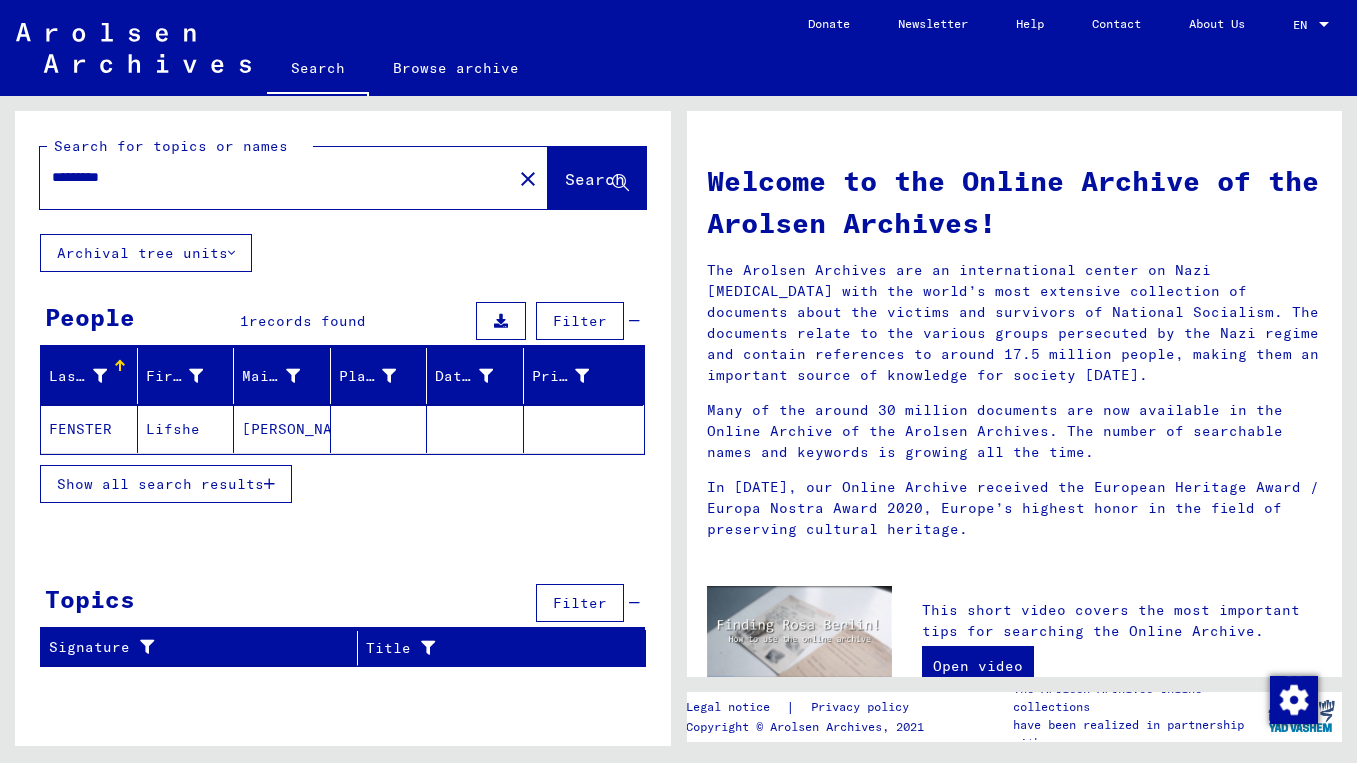 click on "[PERSON_NAME]" 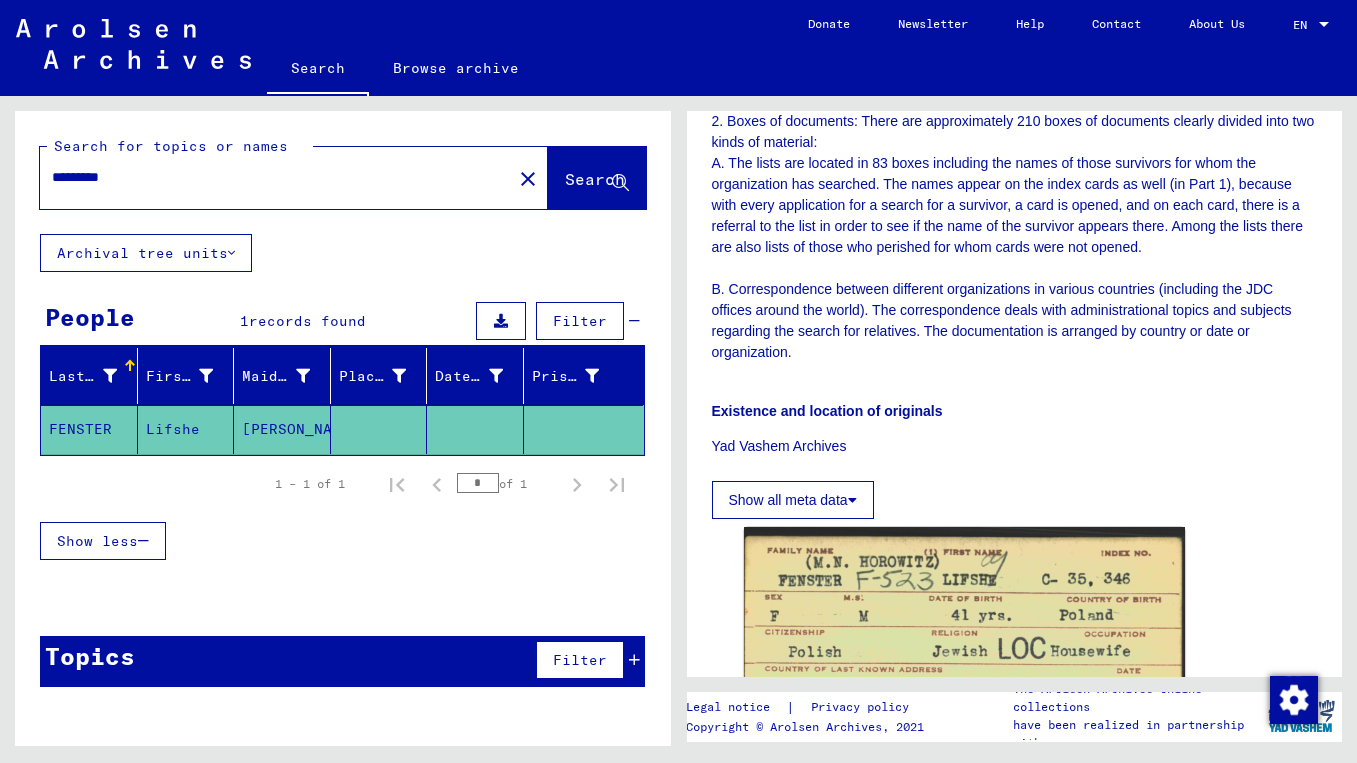 scroll, scrollTop: 922, scrollLeft: 0, axis: vertical 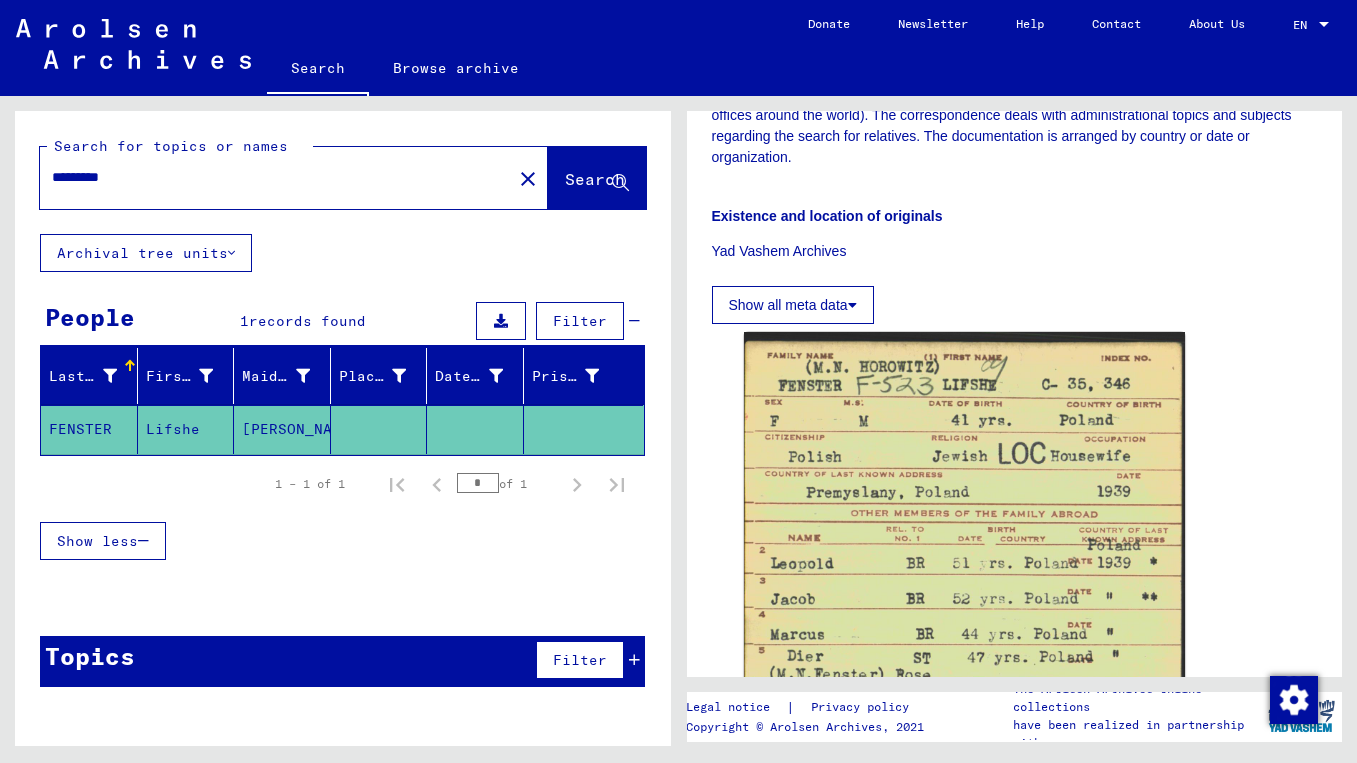 click on "********* close" 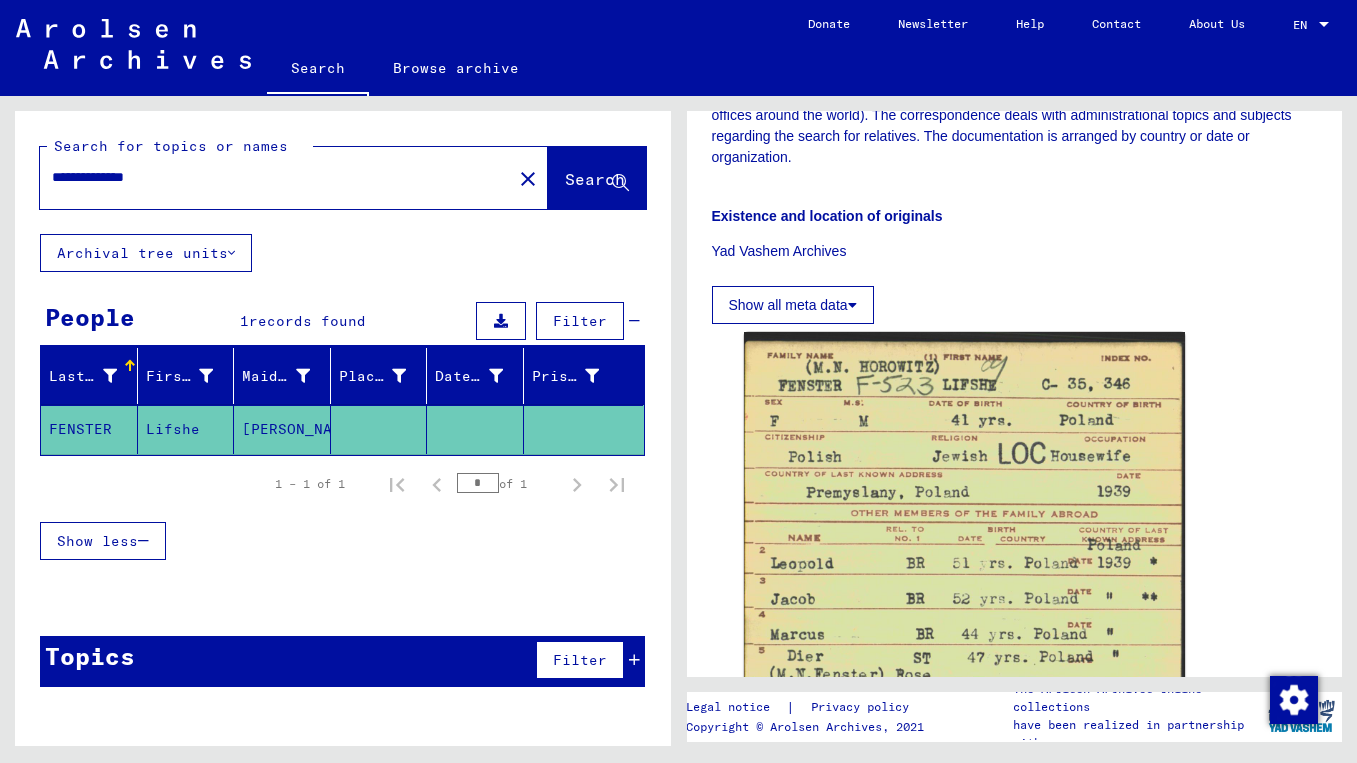 type on "**********" 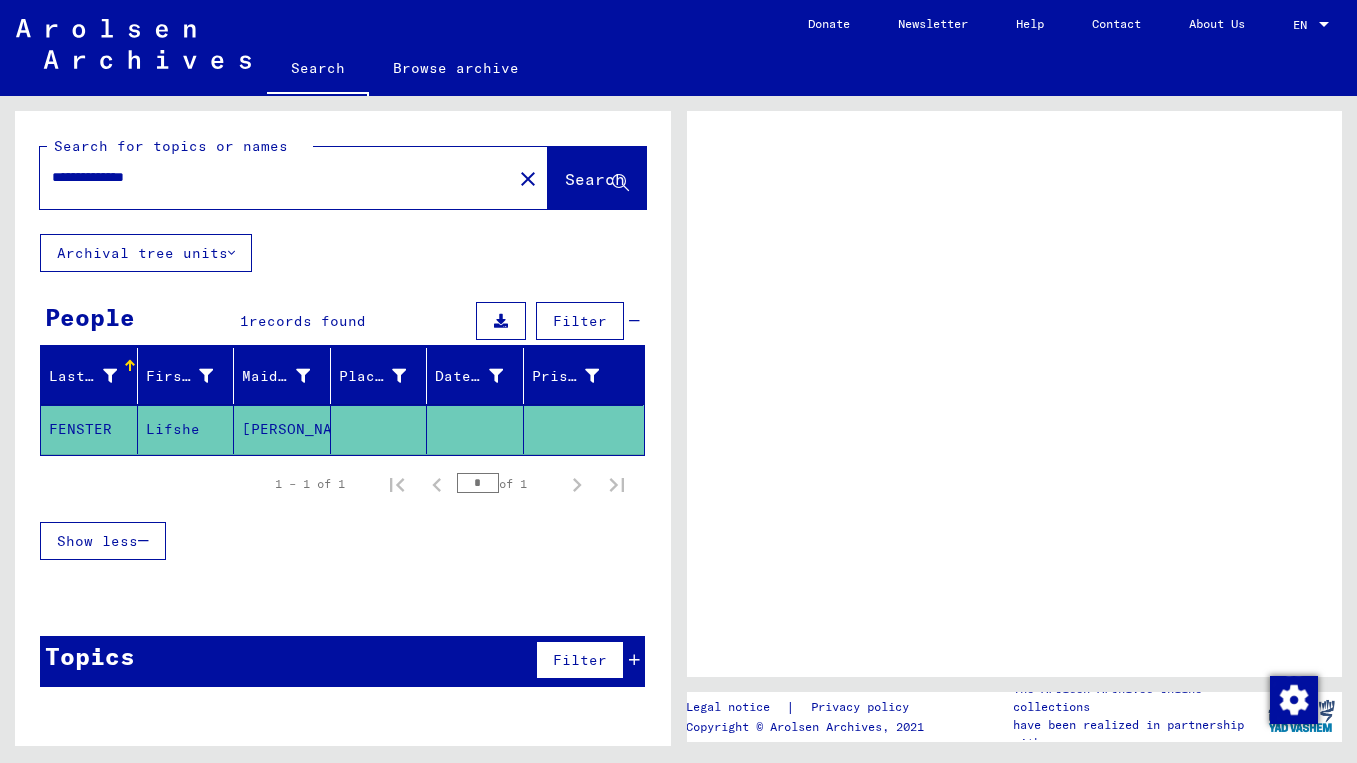 scroll, scrollTop: 0, scrollLeft: 0, axis: both 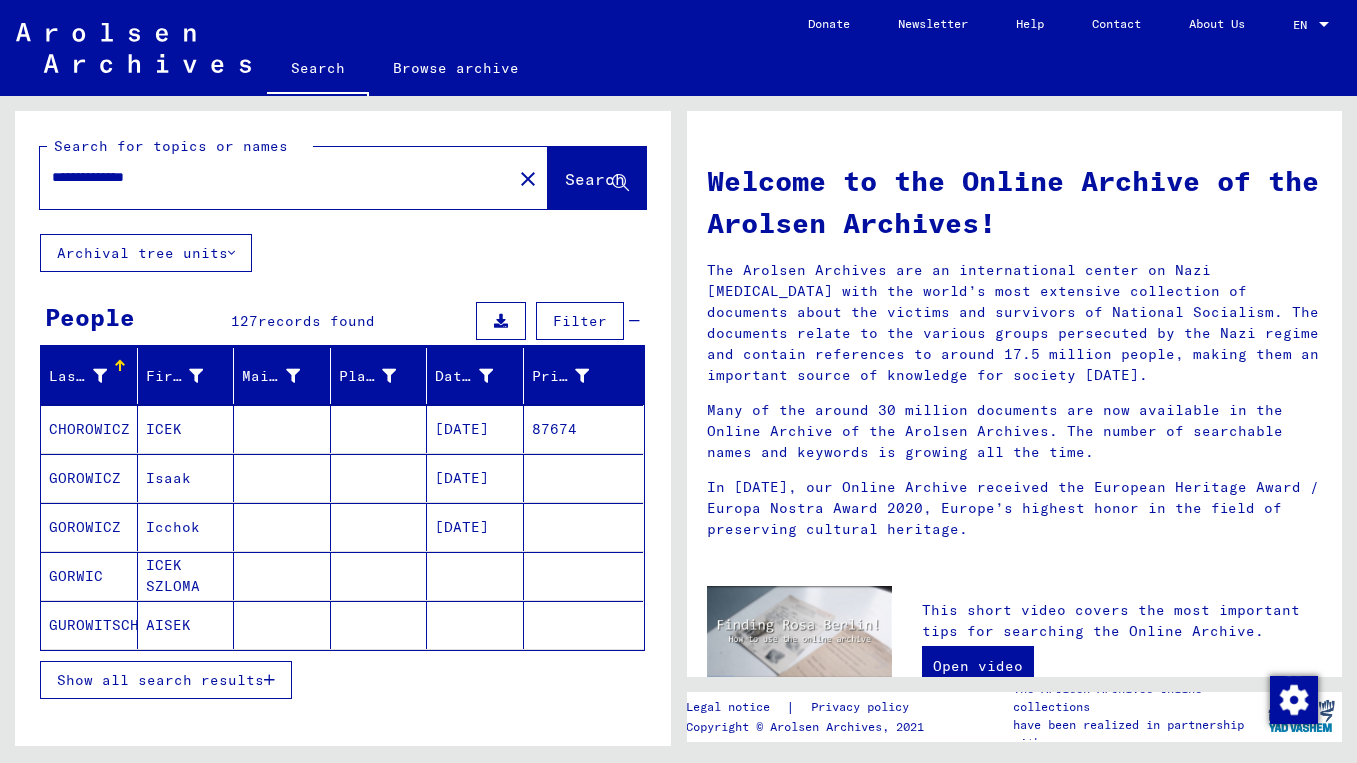 click on "Show all search results" at bounding box center [166, 680] 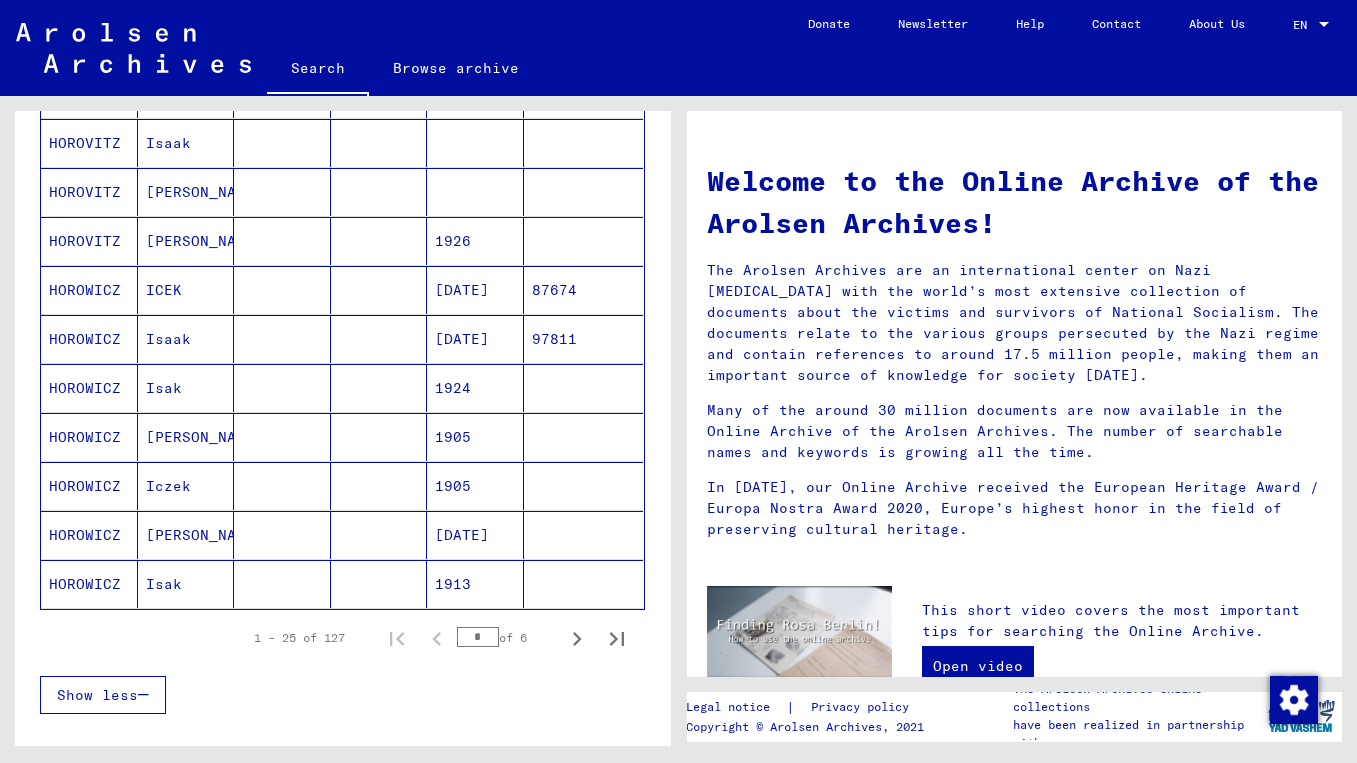 scroll, scrollTop: 1024, scrollLeft: 0, axis: vertical 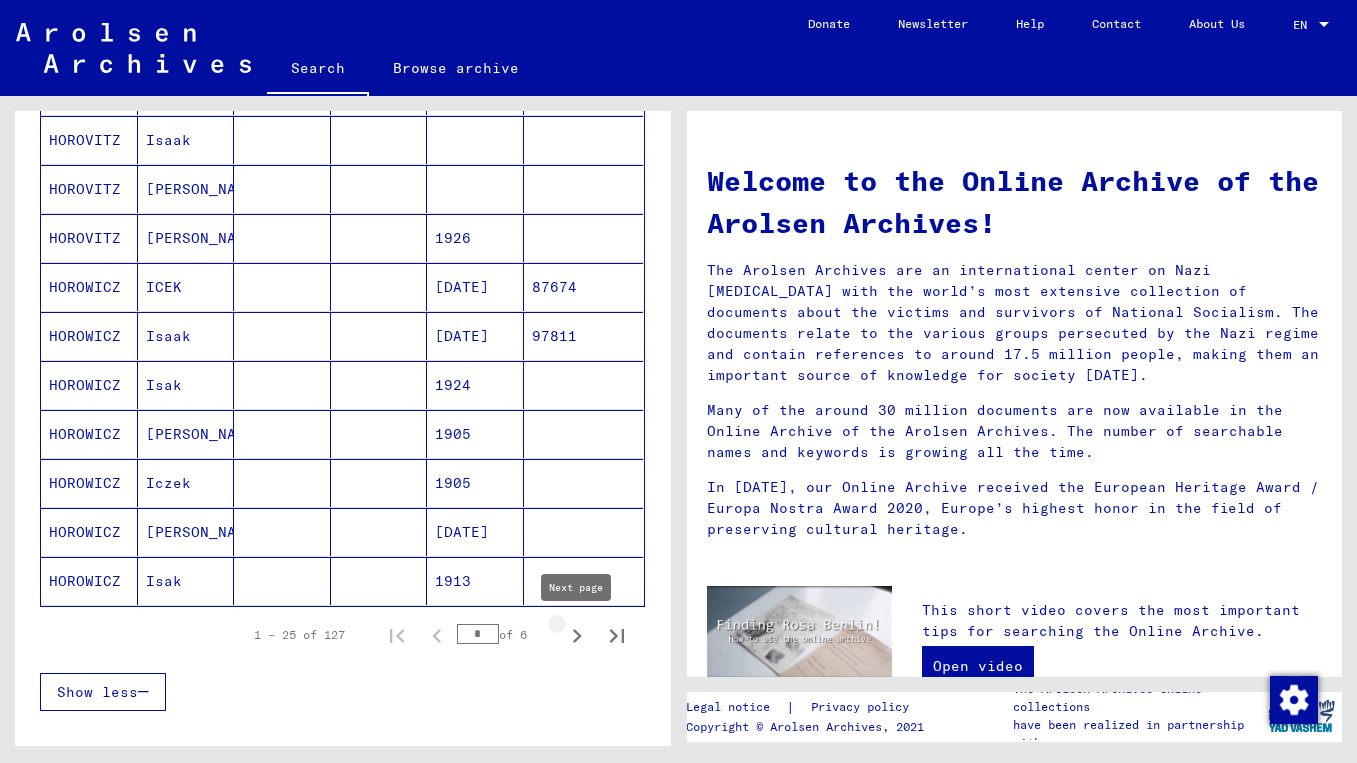 click 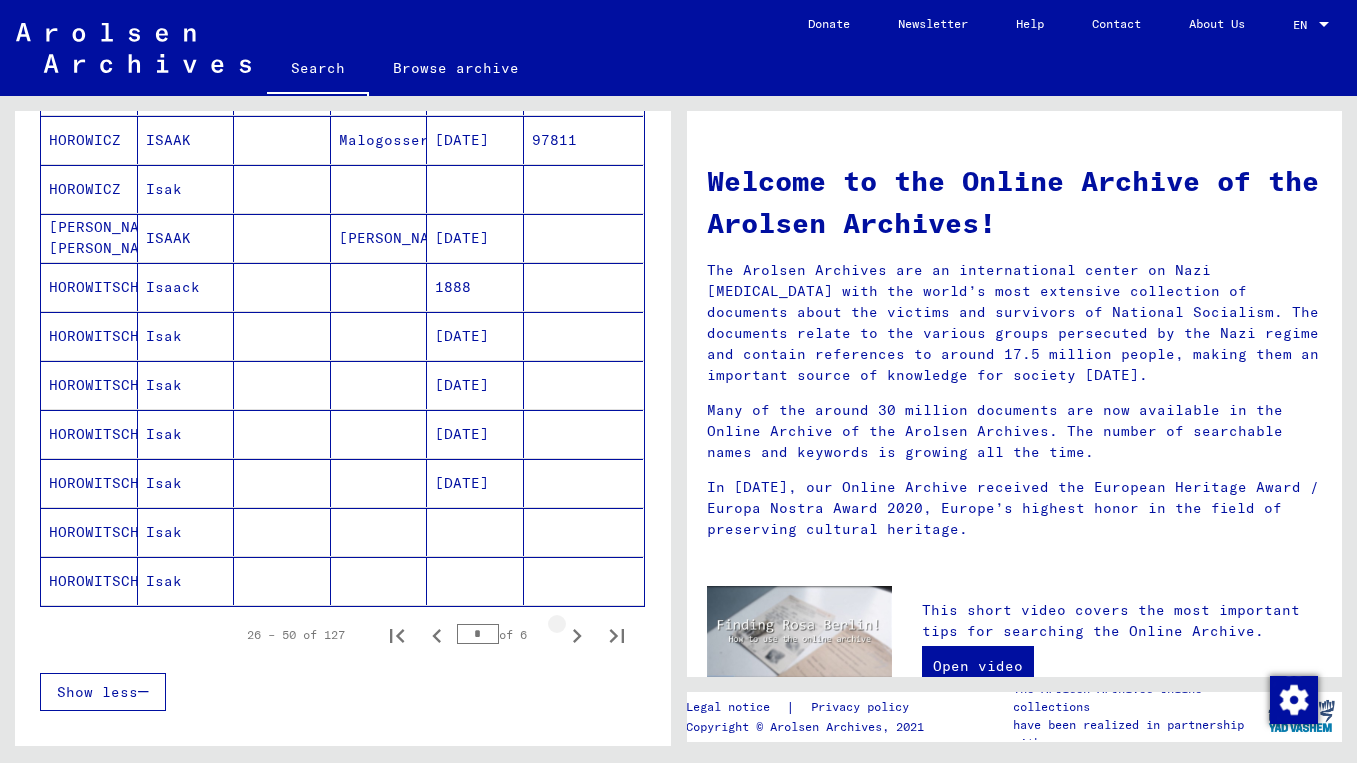 click 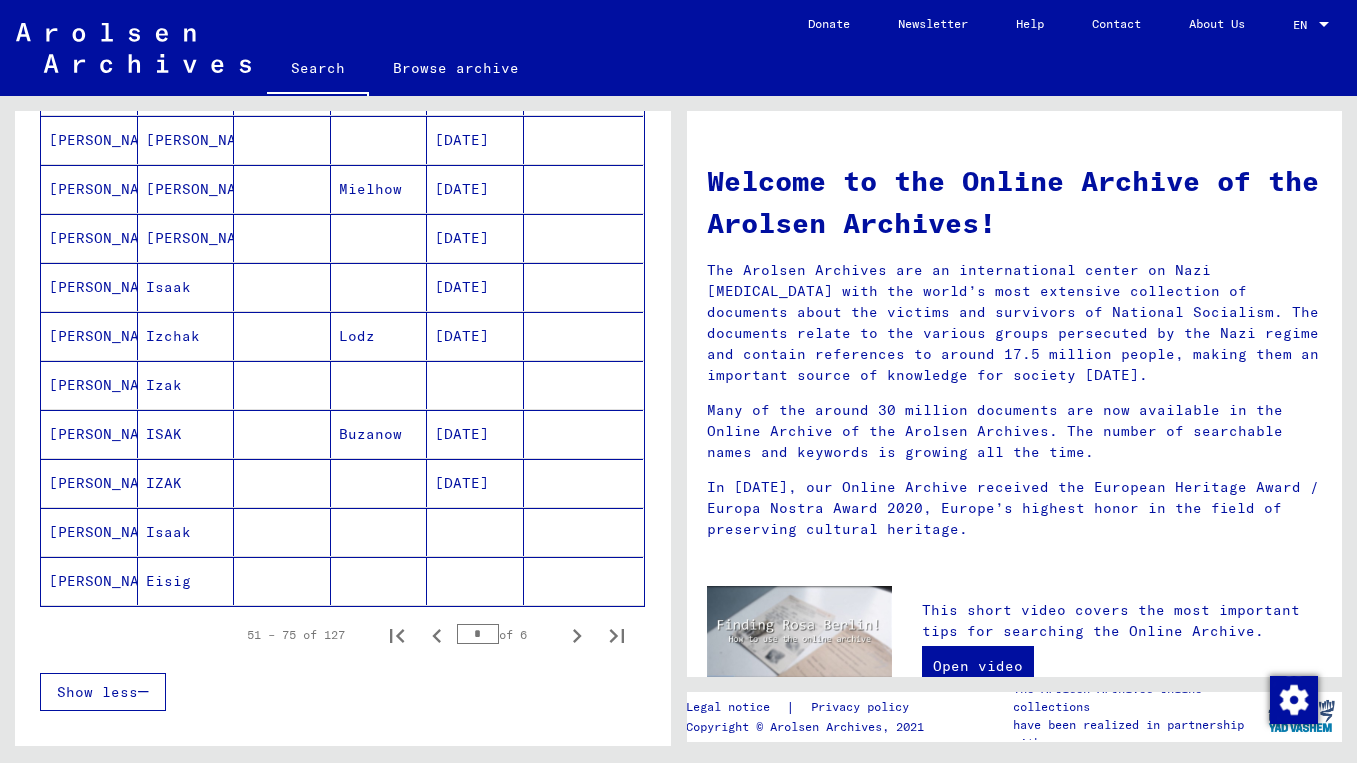 drag, startPoint x: 581, startPoint y: 645, endPoint x: 545, endPoint y: 691, distance: 58.412327 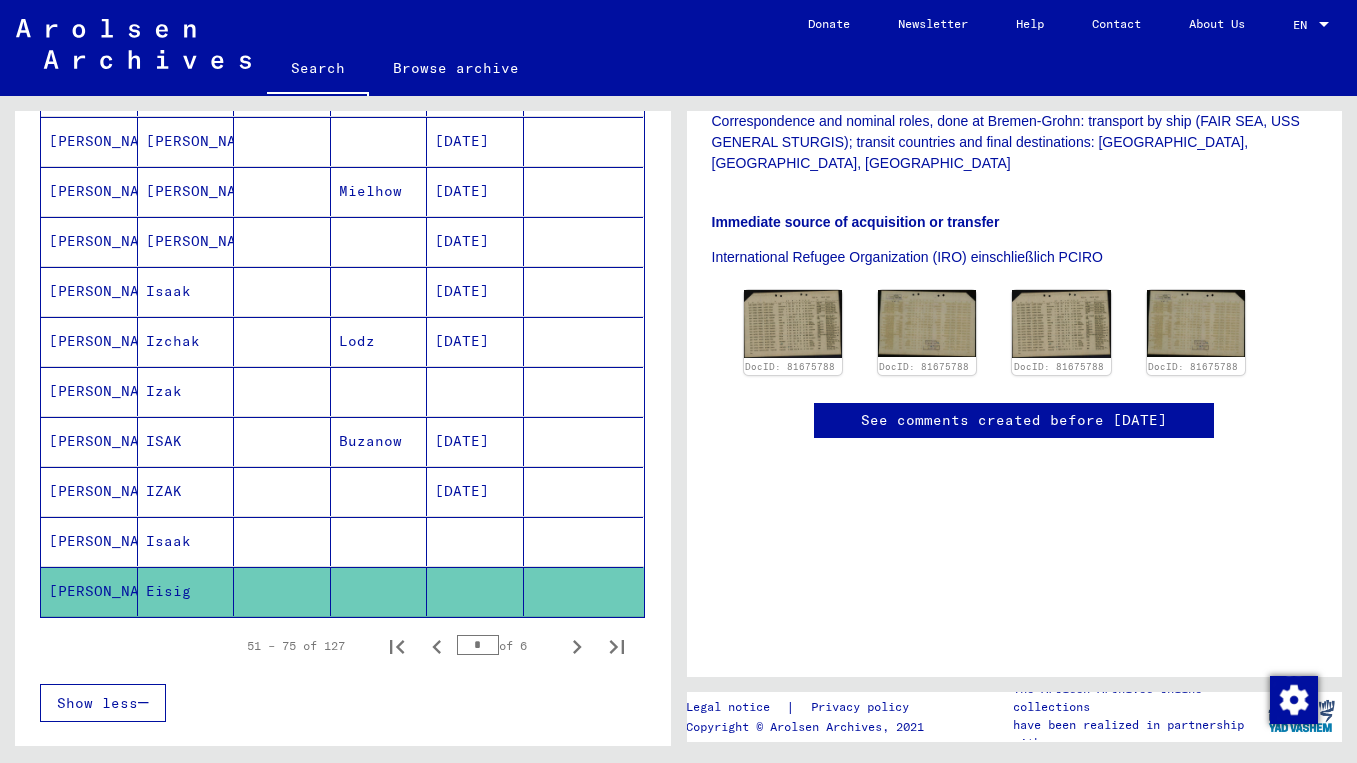 scroll, scrollTop: 525, scrollLeft: 0, axis: vertical 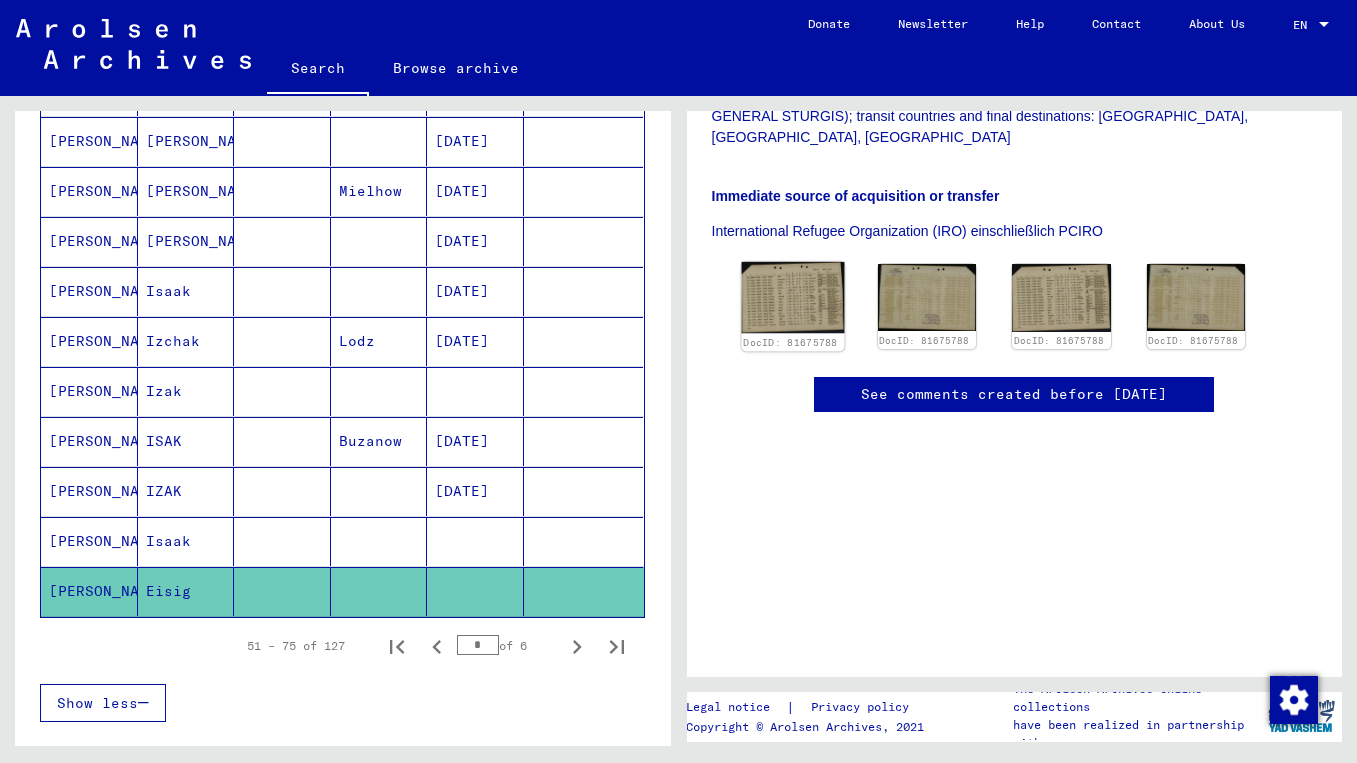 click 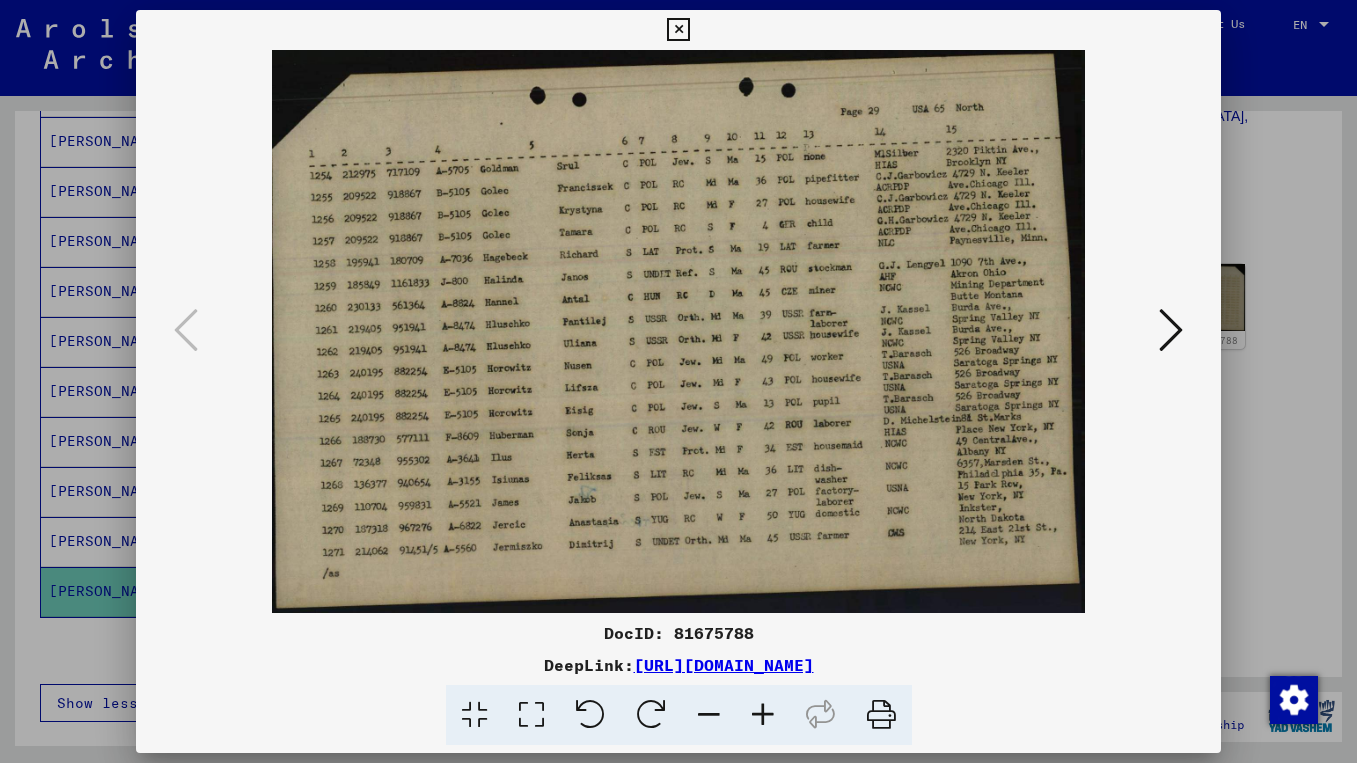 type 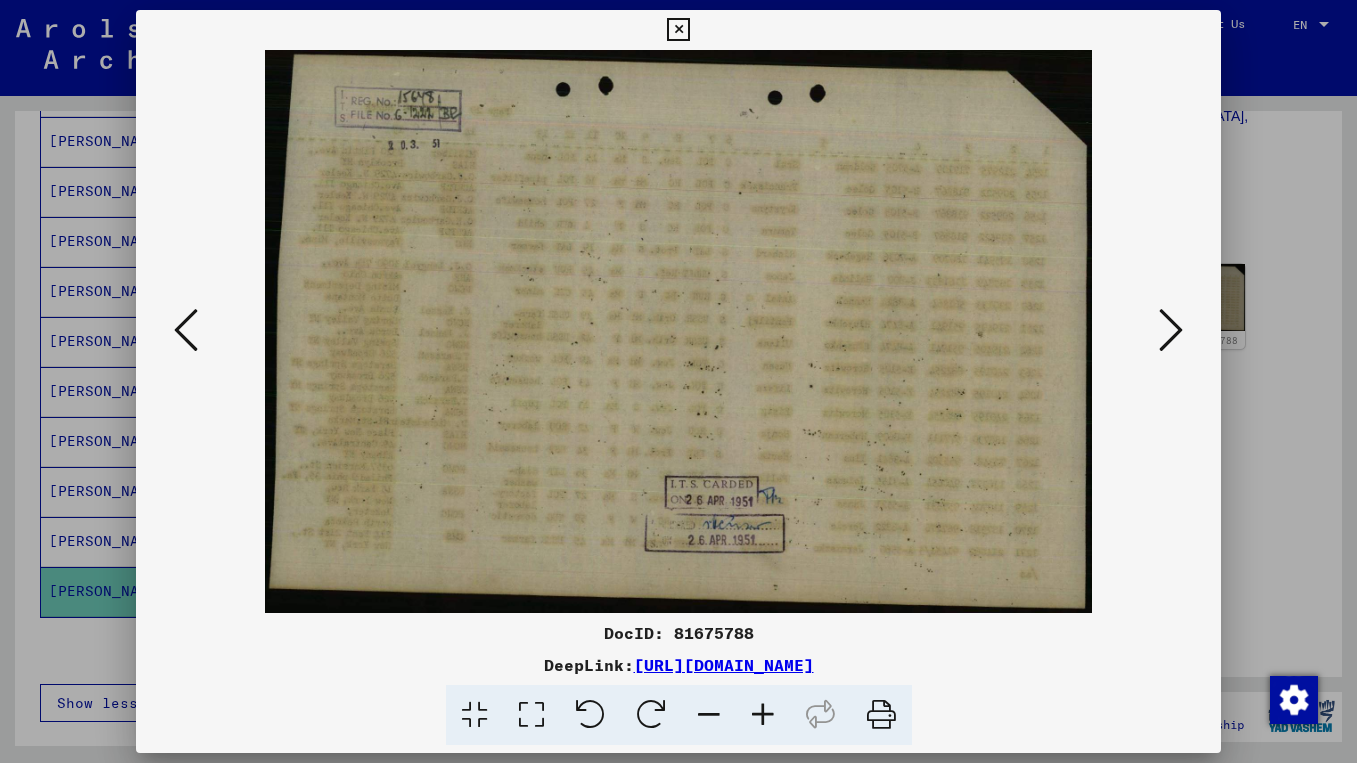 click at bounding box center (1171, 330) 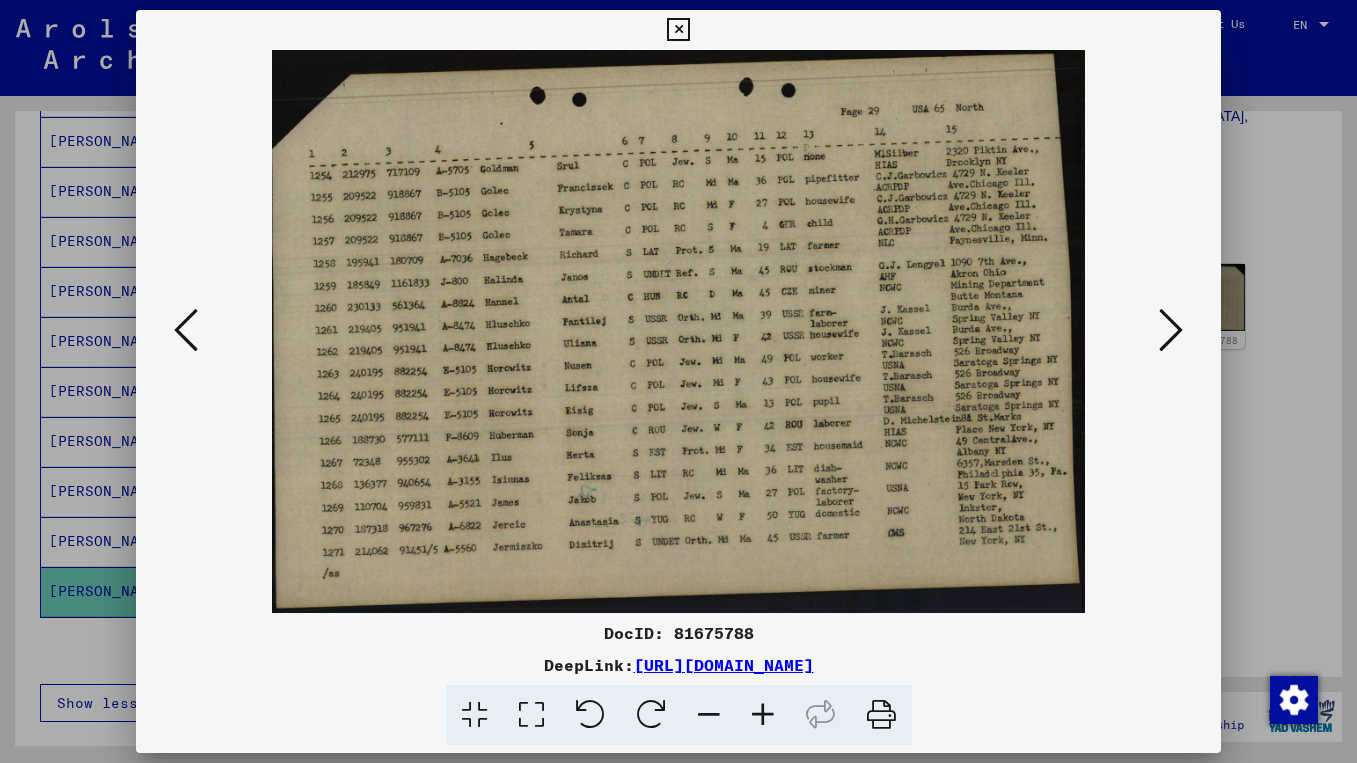 click at bounding box center [1171, 330] 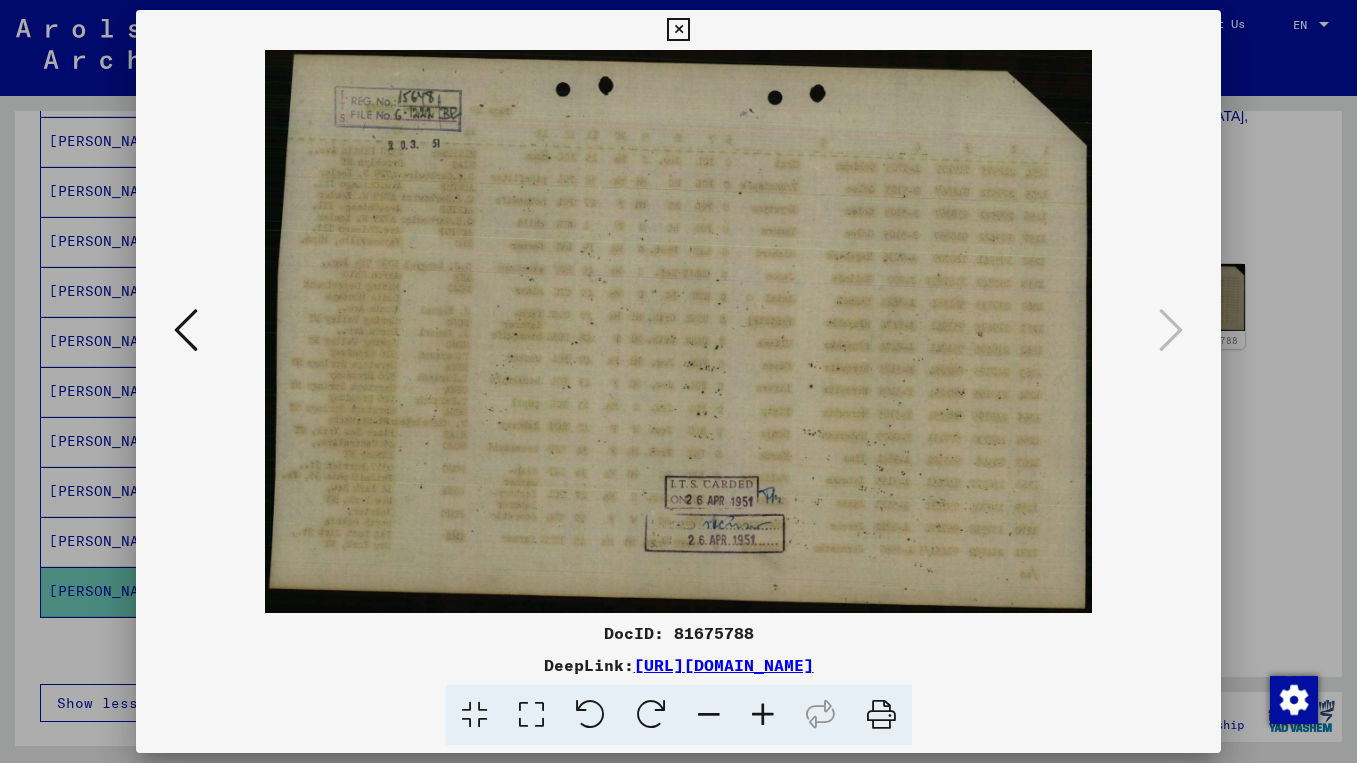 click at bounding box center [678, 30] 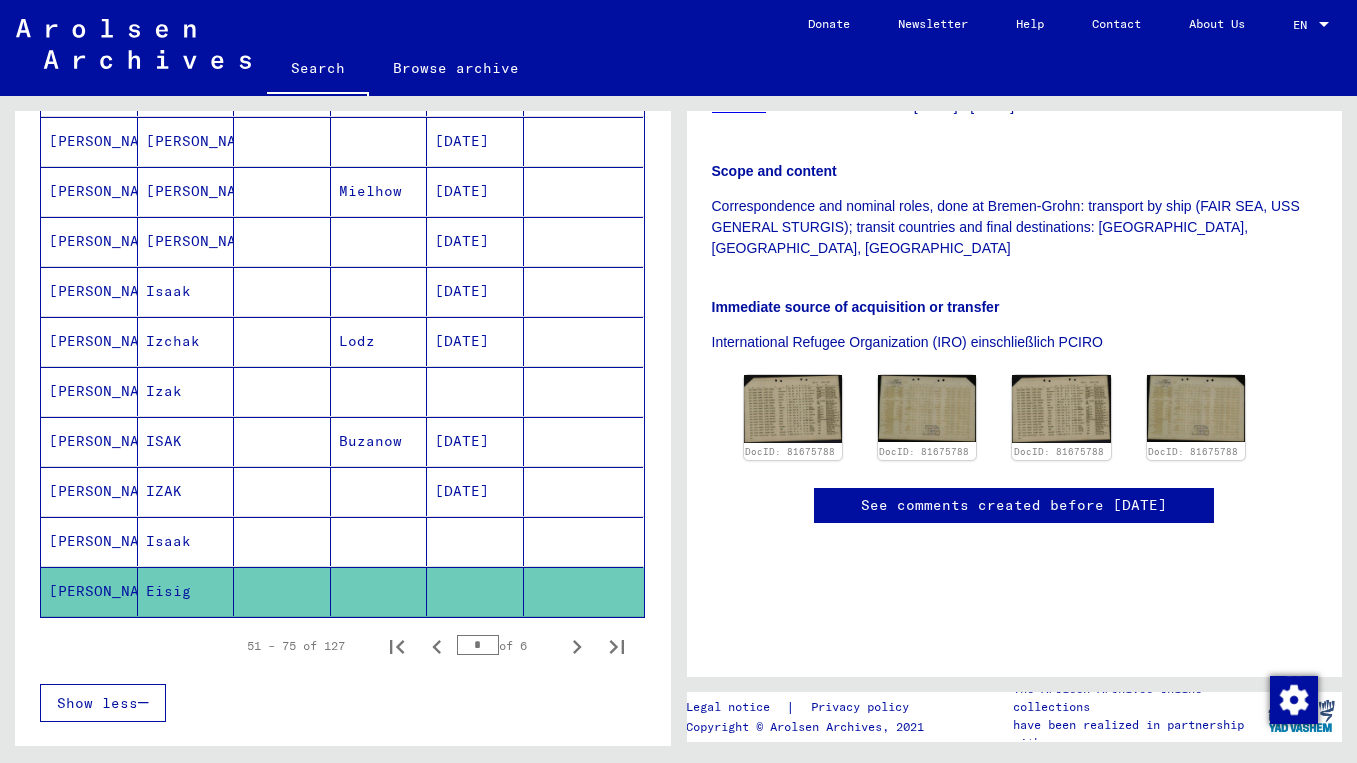 scroll, scrollTop: 271, scrollLeft: 0, axis: vertical 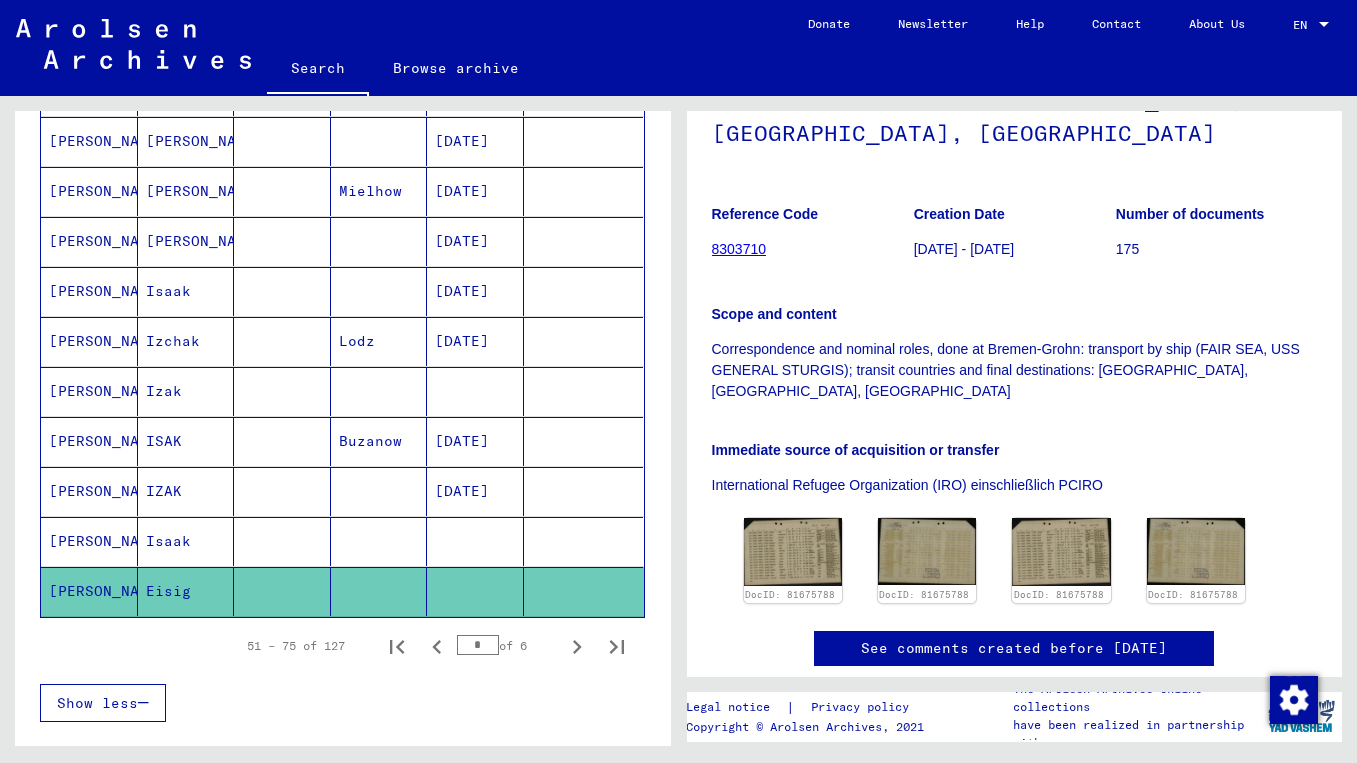 drag, startPoint x: 928, startPoint y: 353, endPoint x: 1041, endPoint y: 355, distance: 113.0177 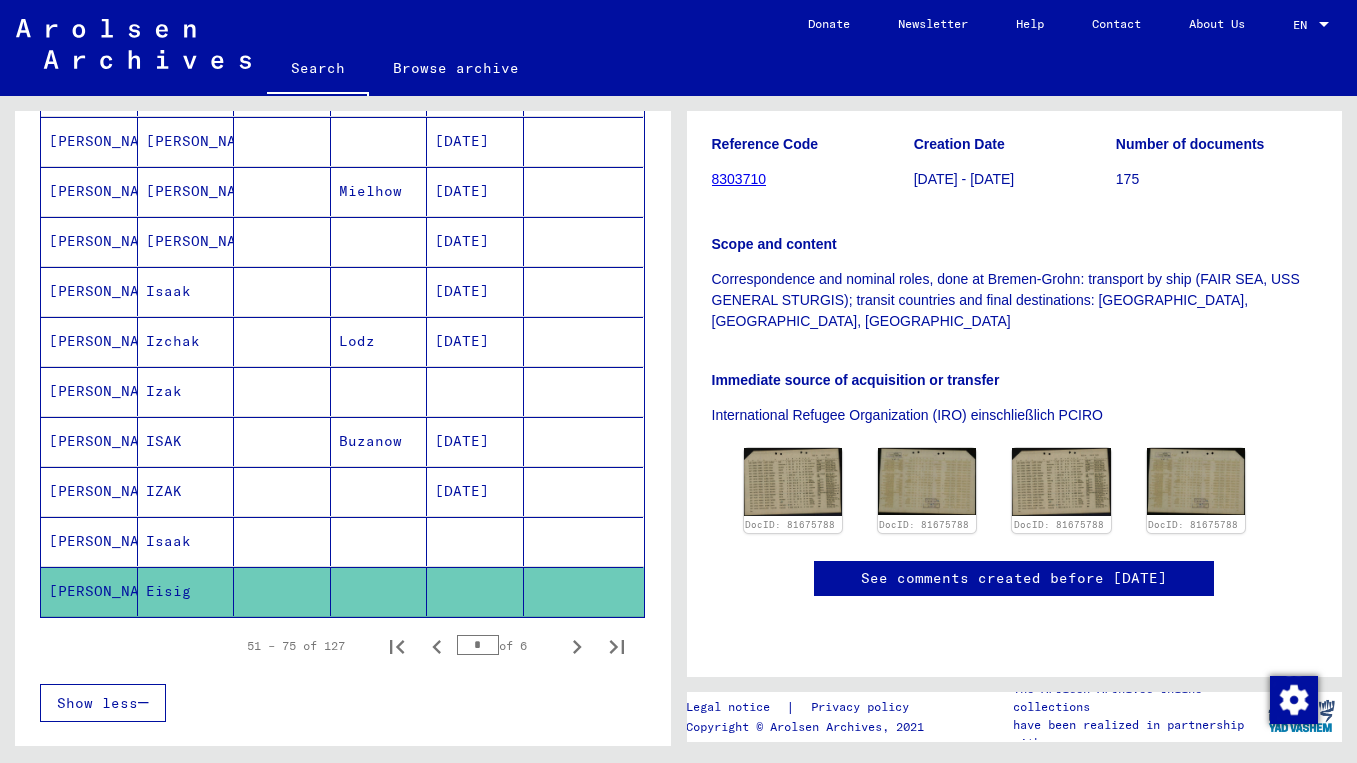 scroll, scrollTop: 387, scrollLeft: 0, axis: vertical 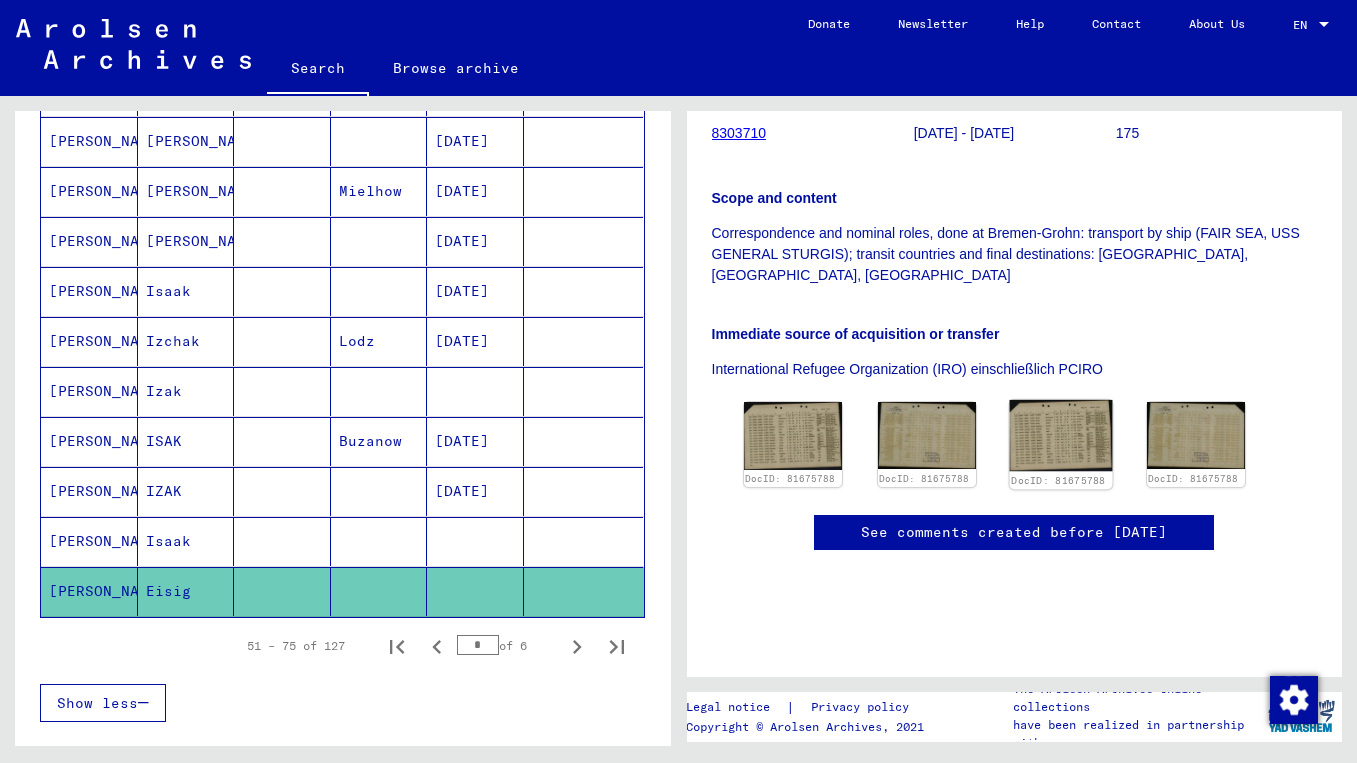 click 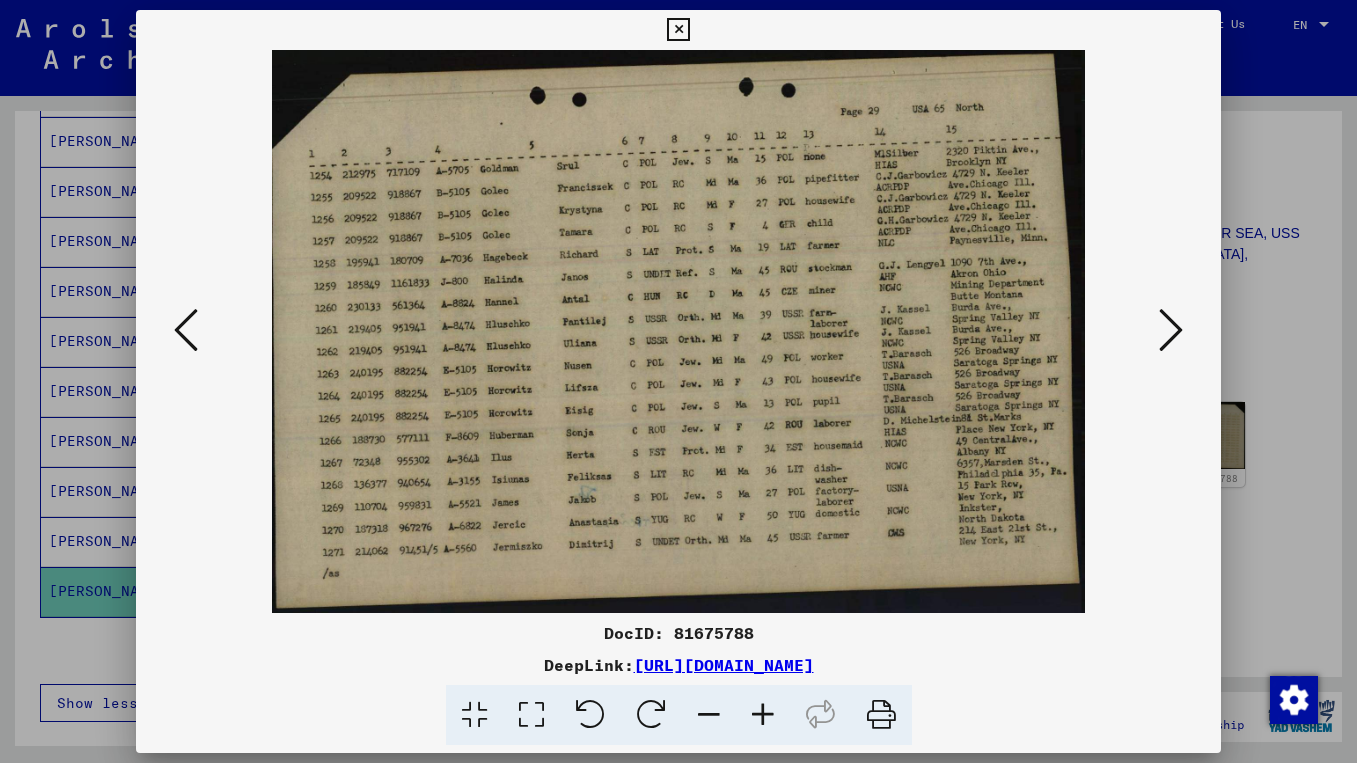 click at bounding box center (186, 330) 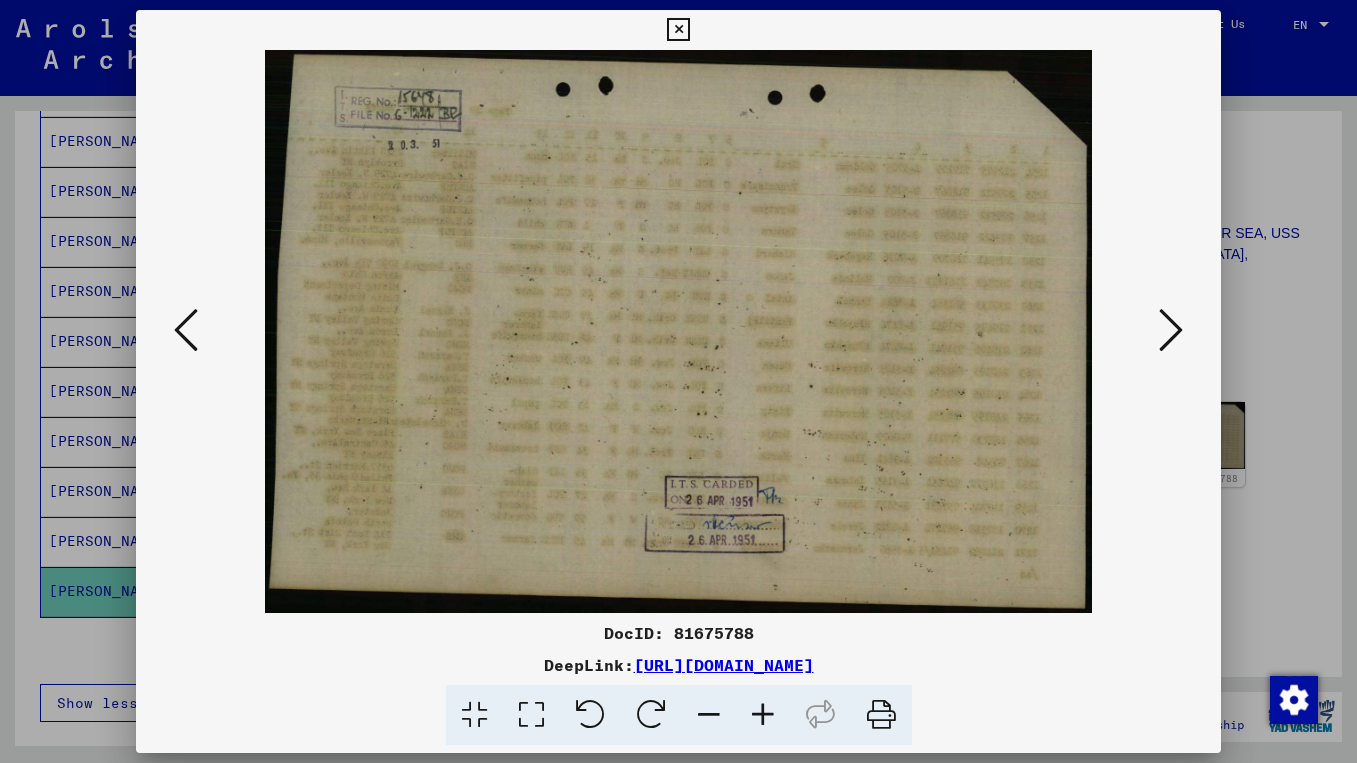 click at bounding box center (186, 330) 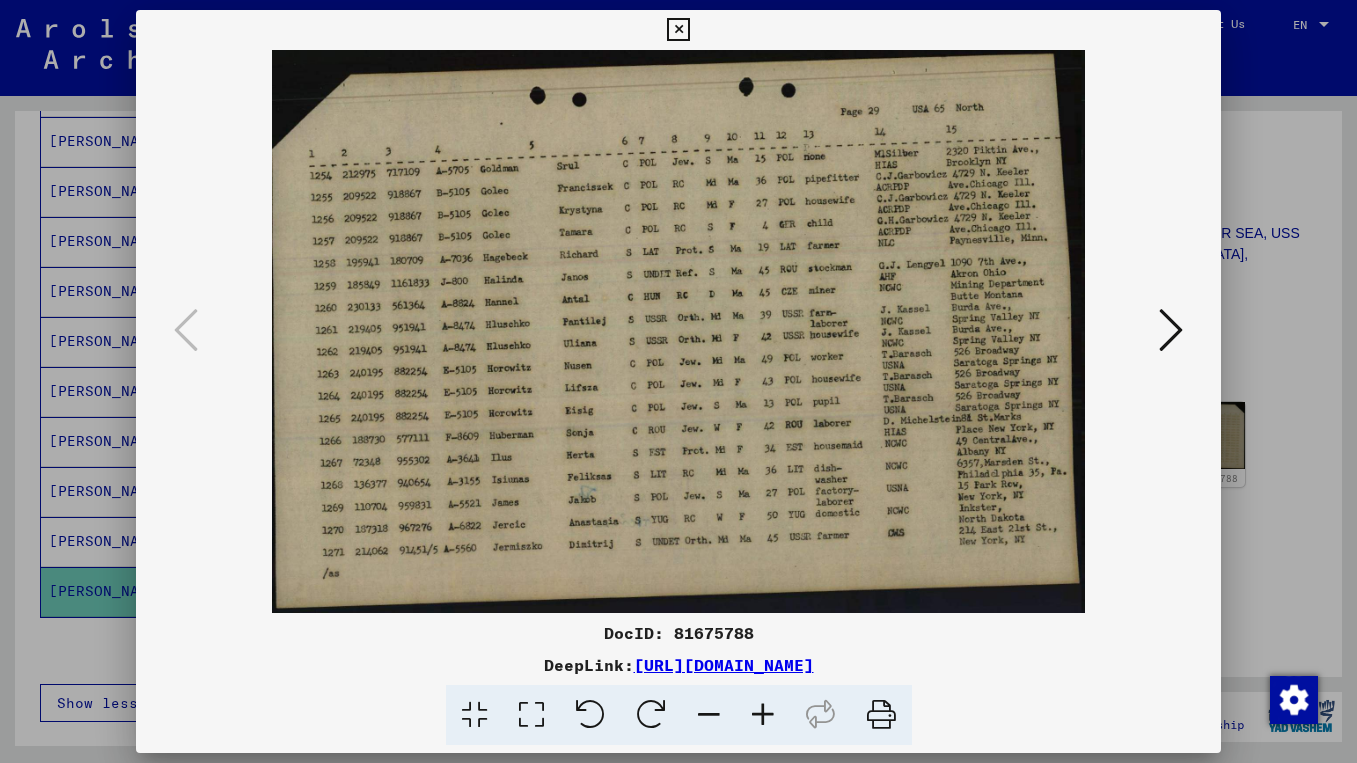 click at bounding box center (678, 30) 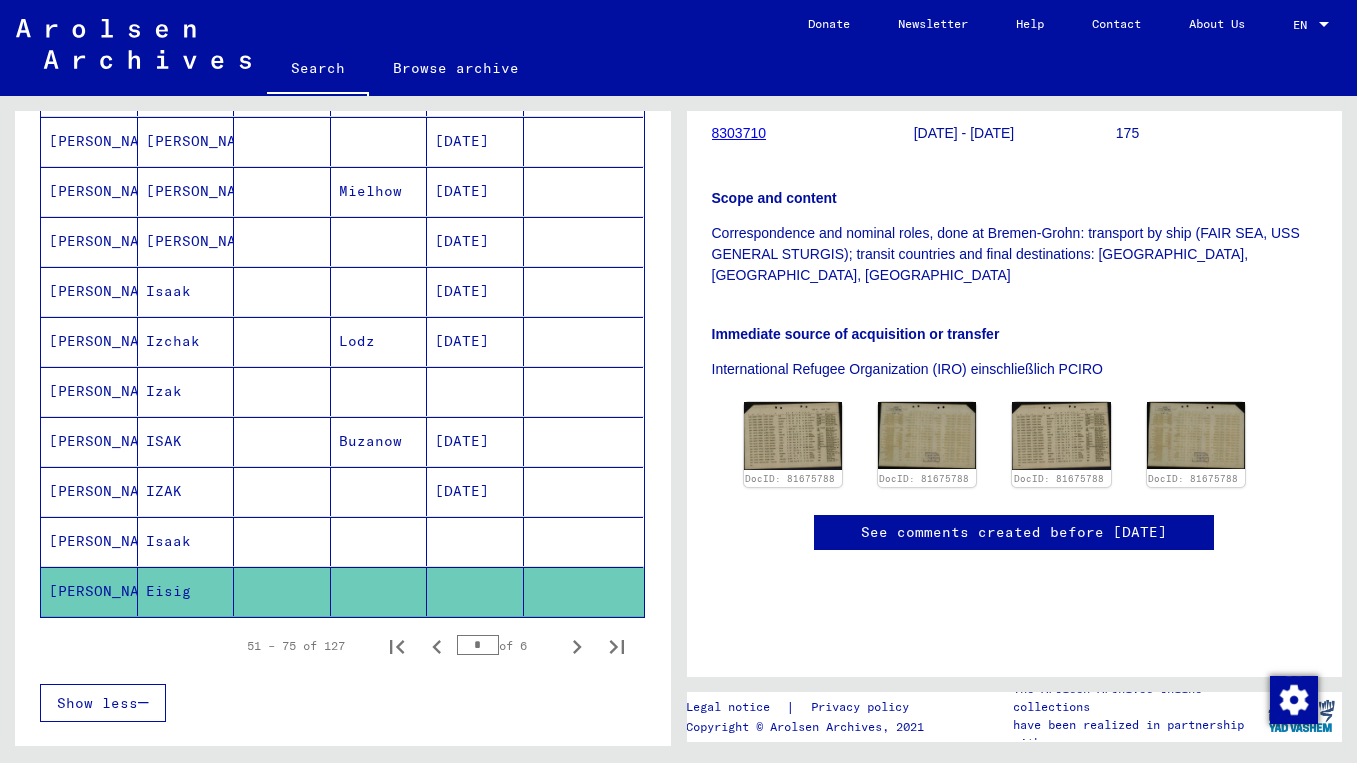 click on "Immediate source of acquisition or transfer" 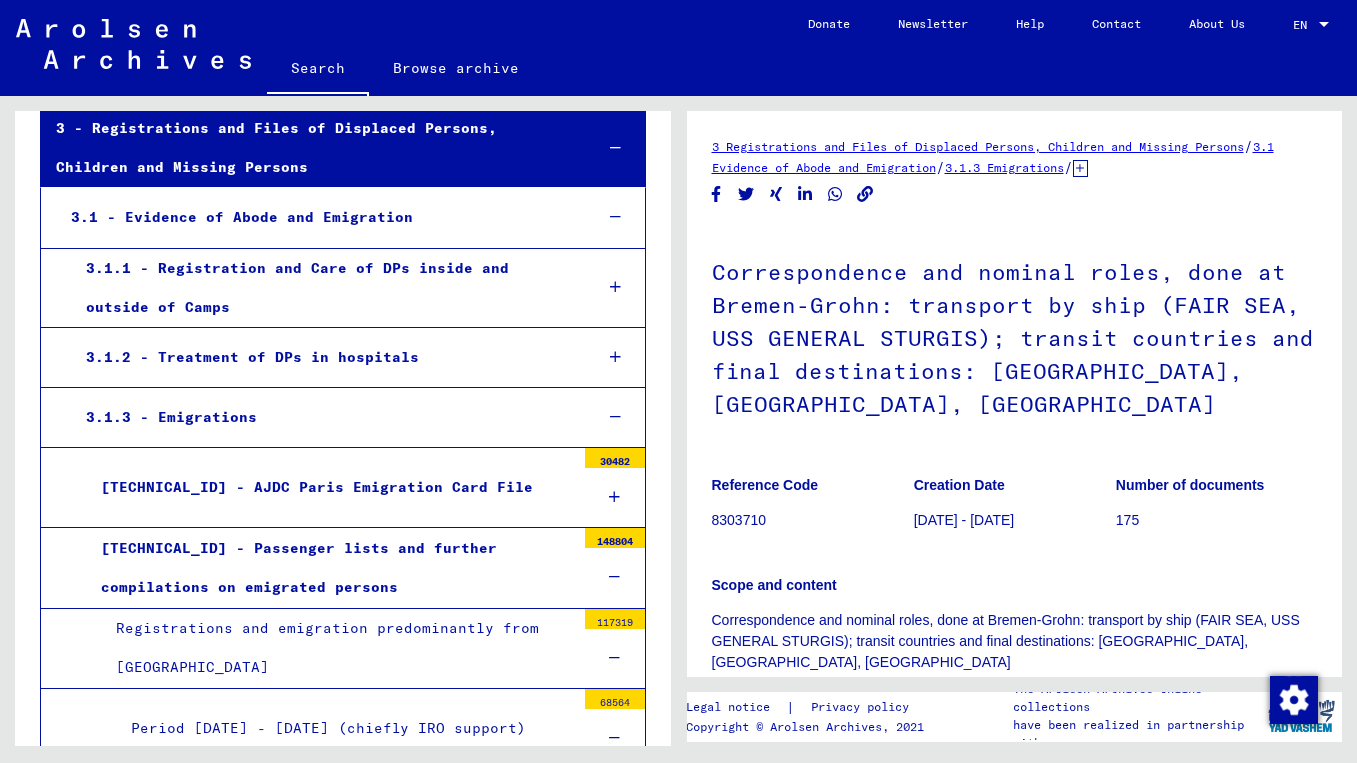 scroll, scrollTop: 396, scrollLeft: 0, axis: vertical 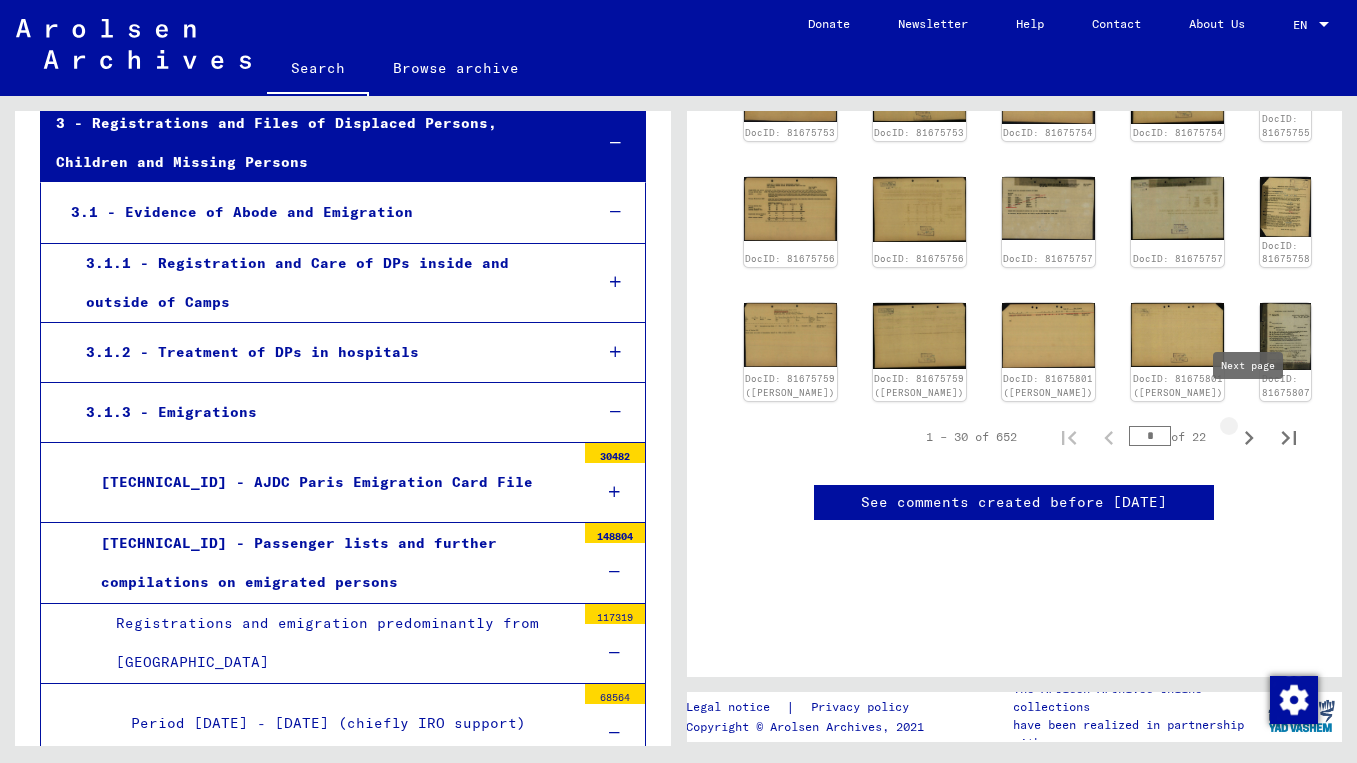 click 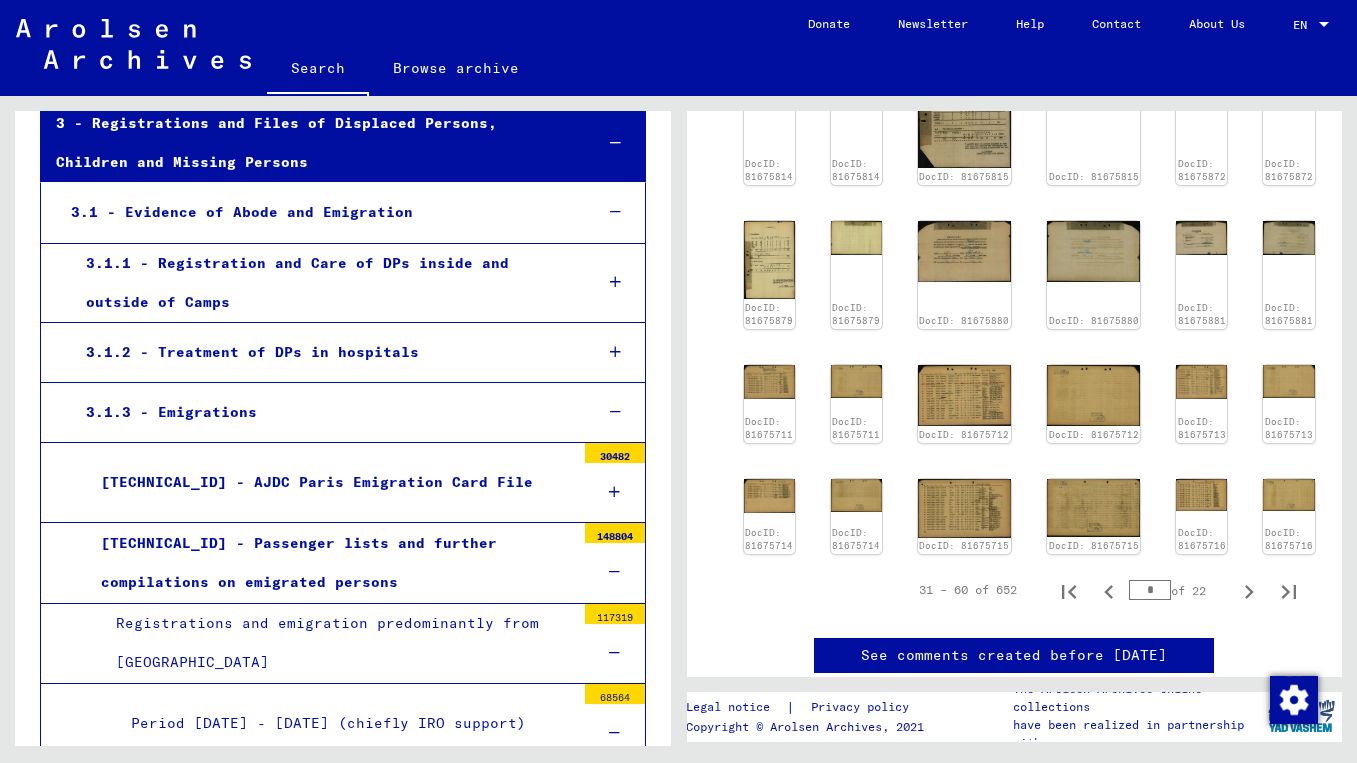 scroll, scrollTop: 1006, scrollLeft: 0, axis: vertical 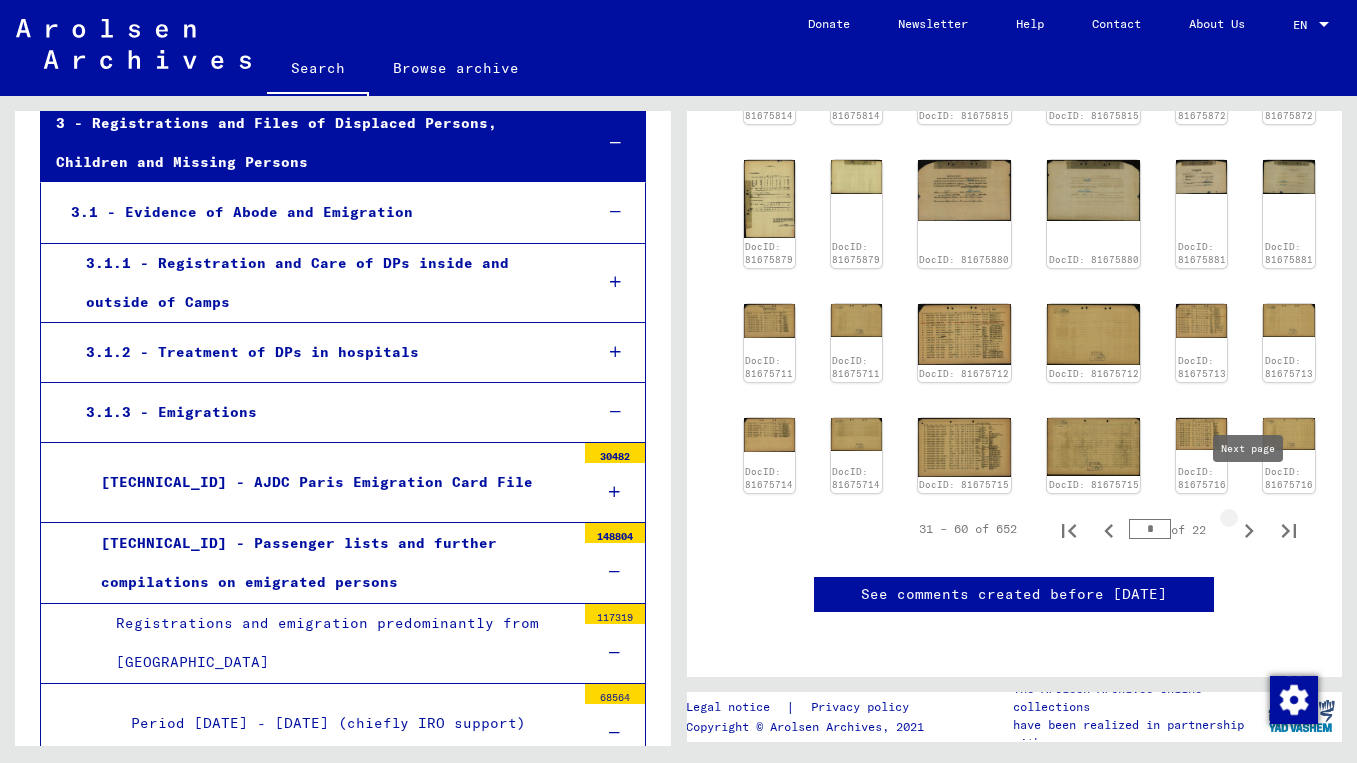 click 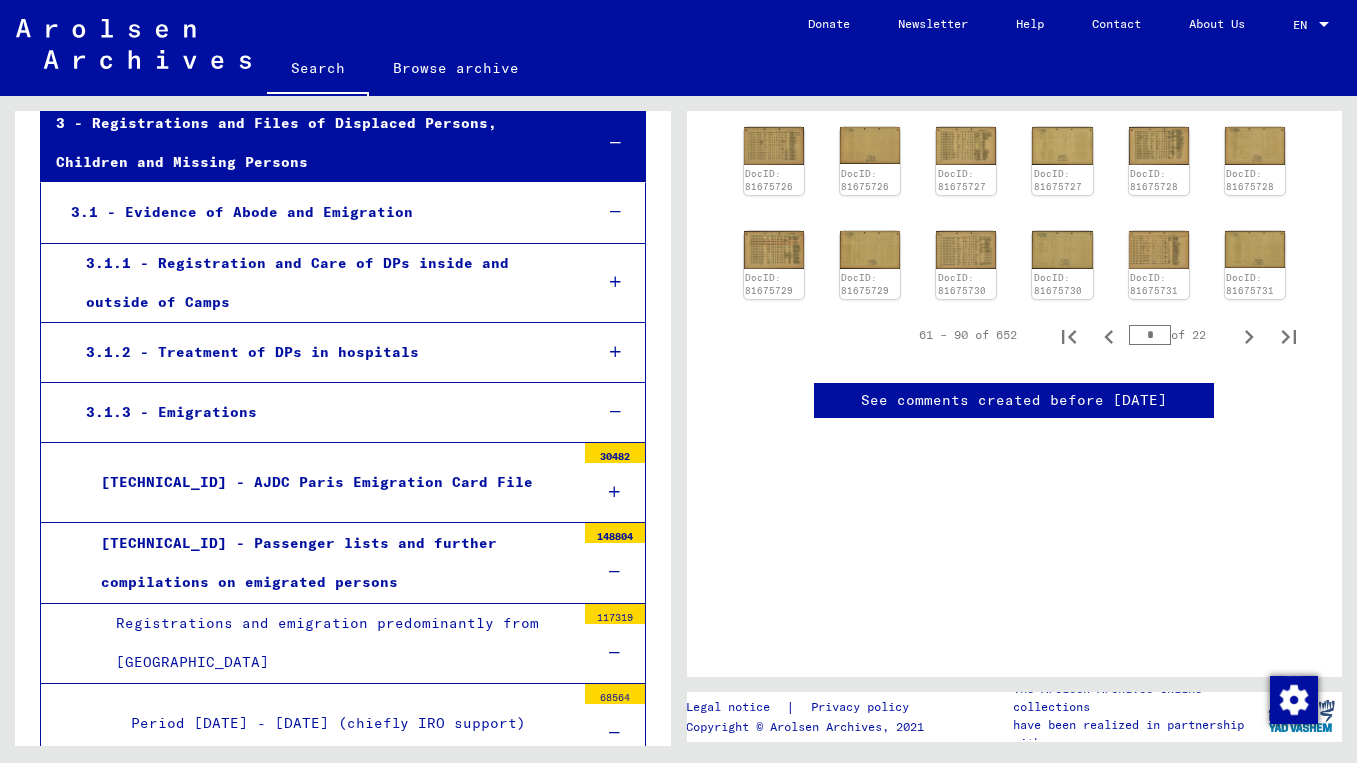 scroll, scrollTop: 1053, scrollLeft: 0, axis: vertical 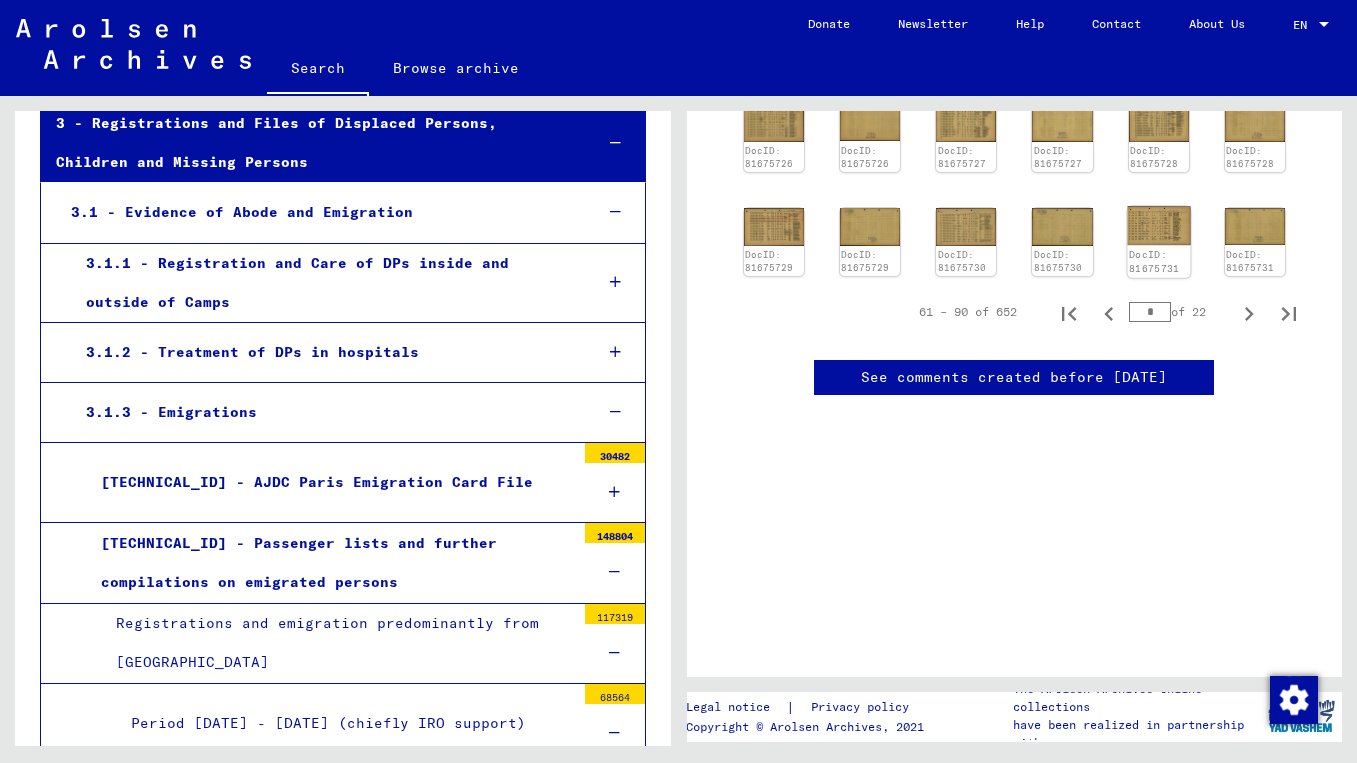click 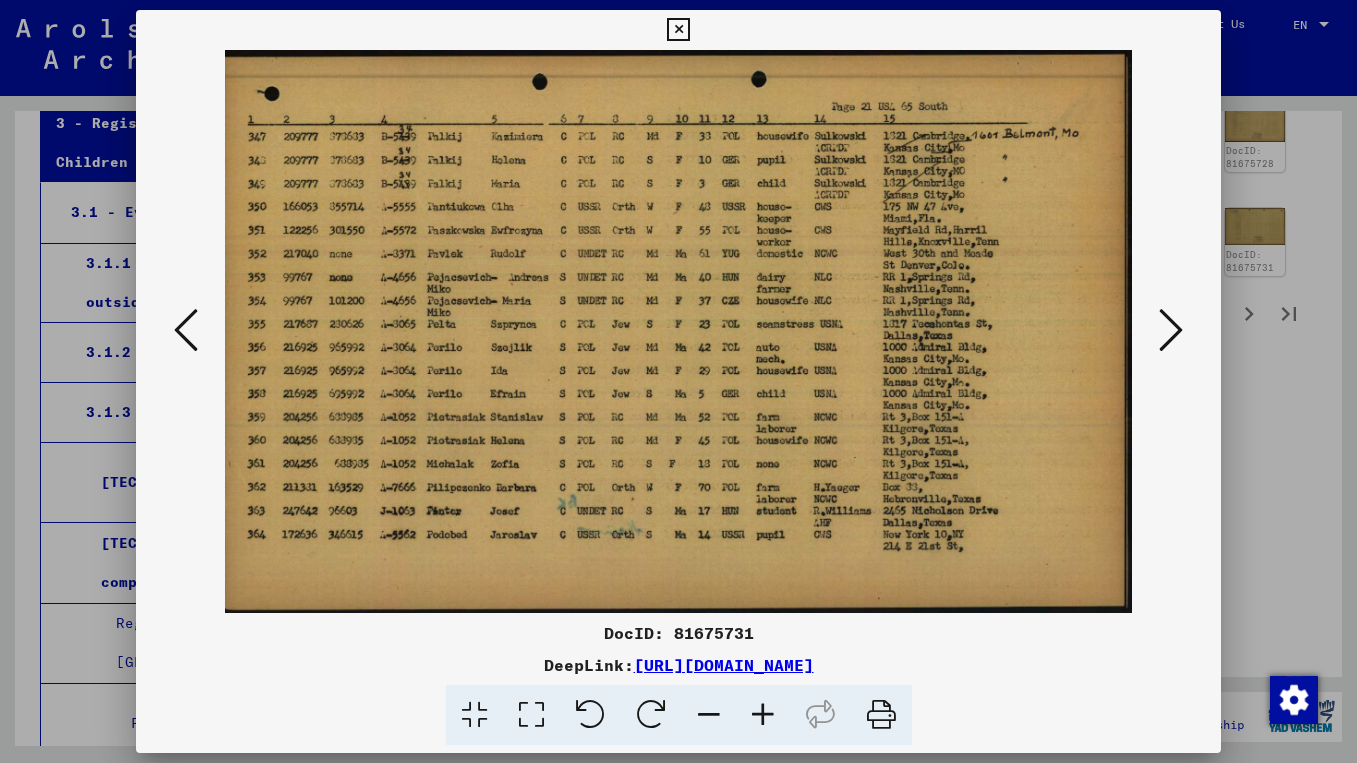 click at bounding box center [678, 30] 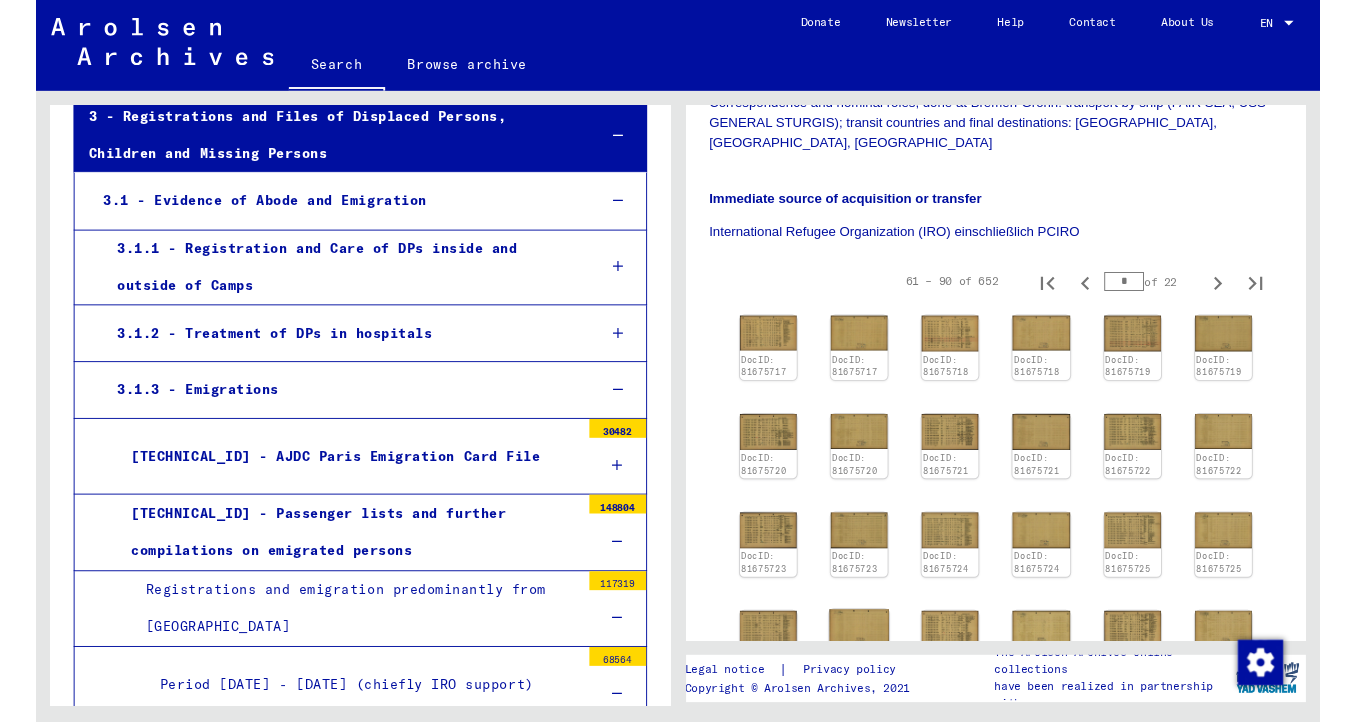 scroll, scrollTop: 502, scrollLeft: 0, axis: vertical 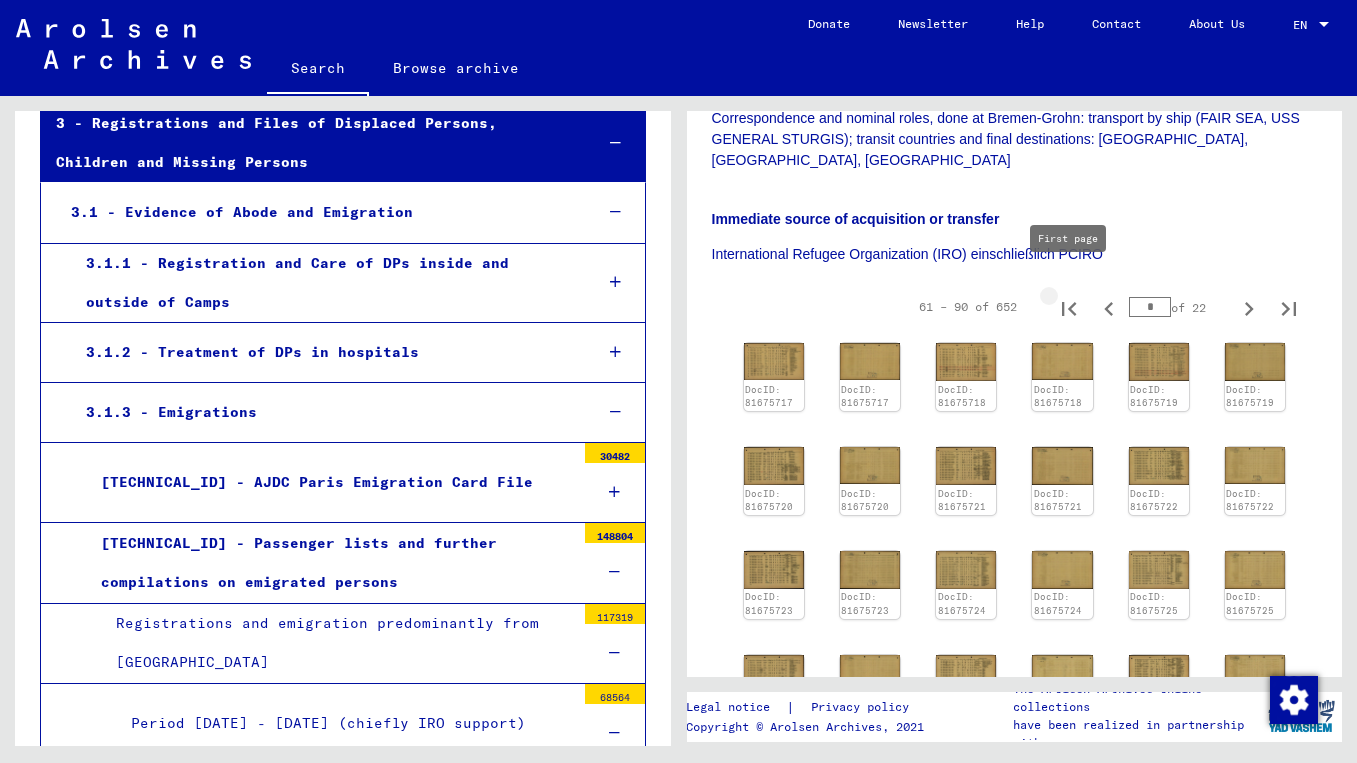 click 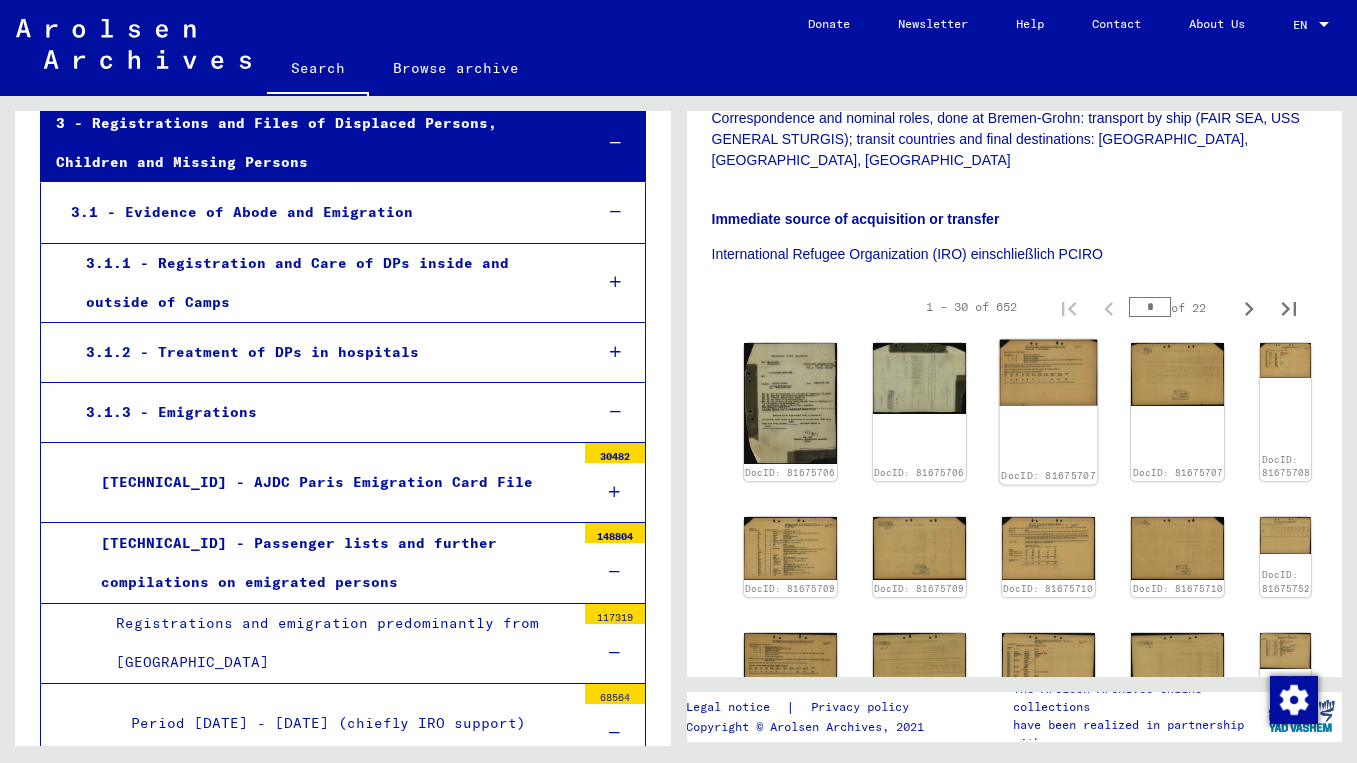 click 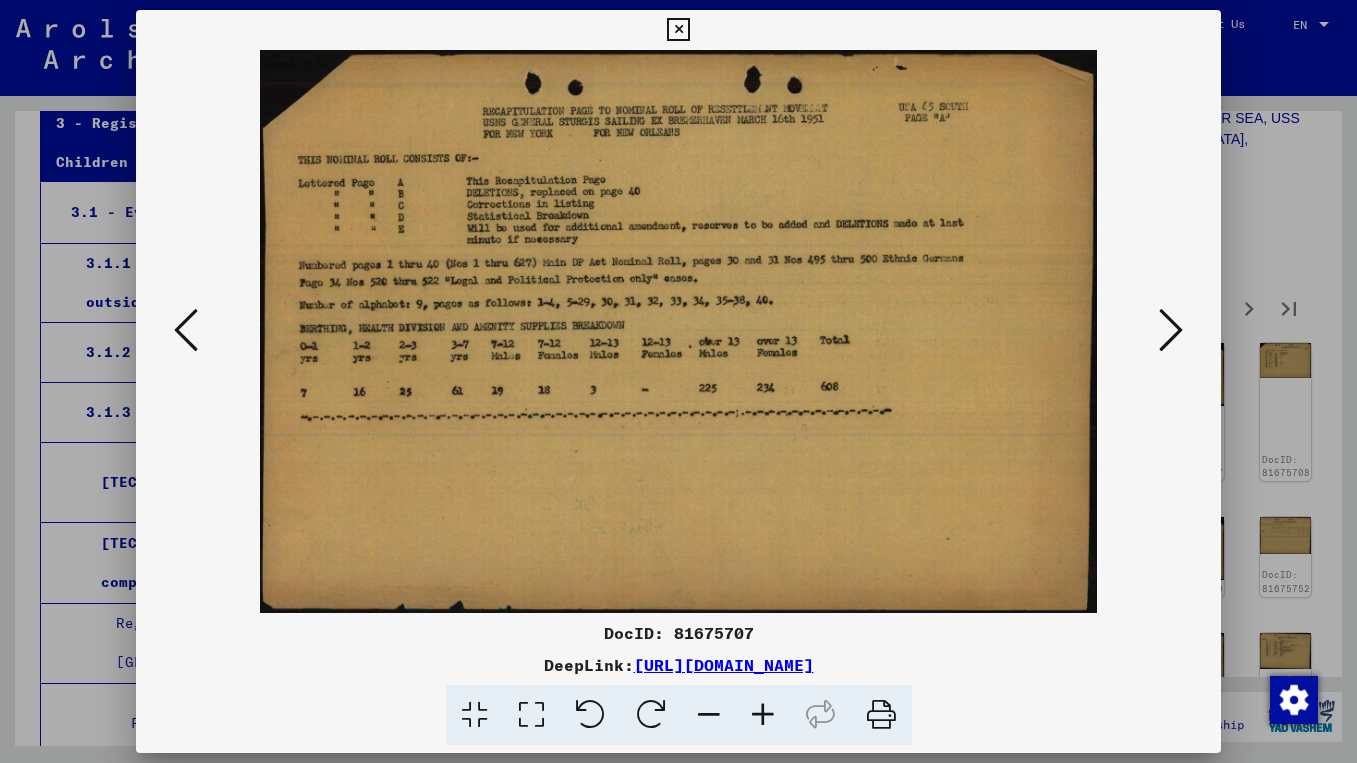 click at bounding box center (186, 330) 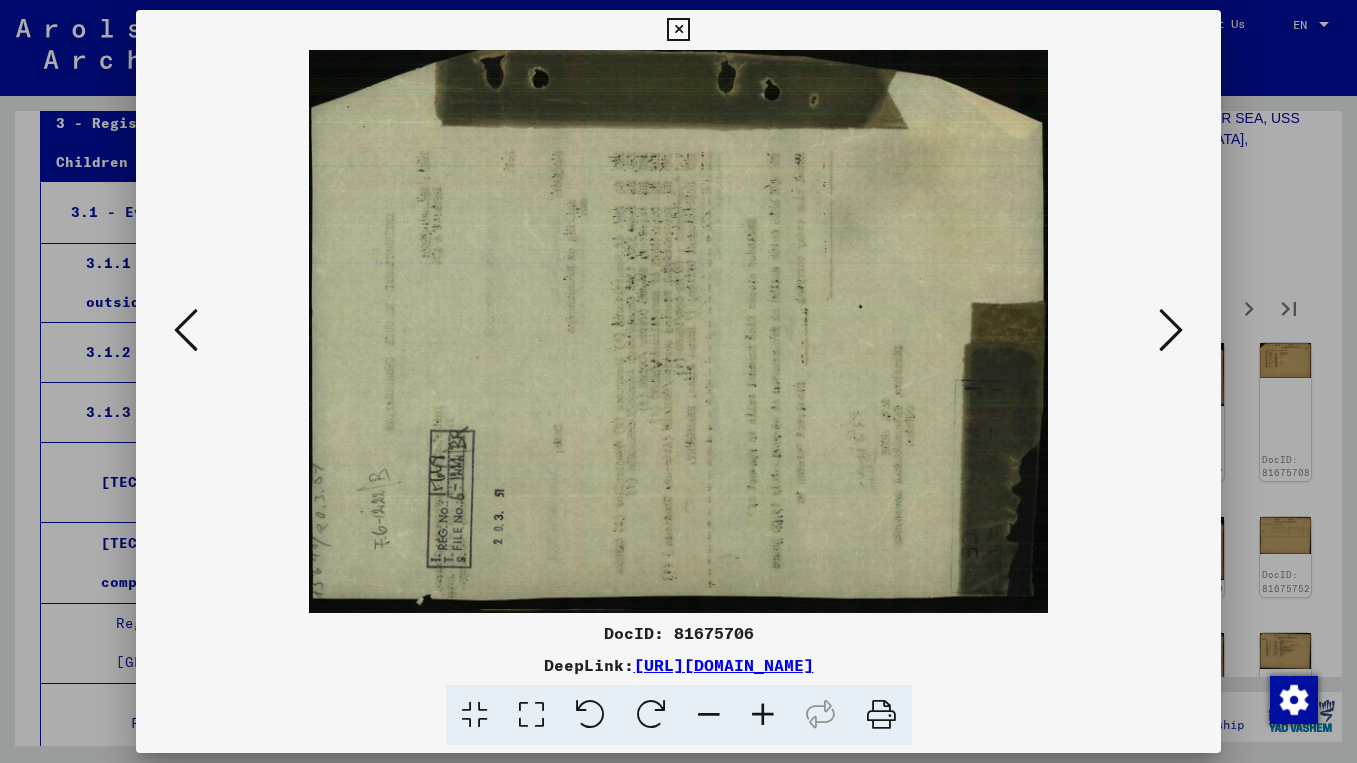click at bounding box center (186, 330) 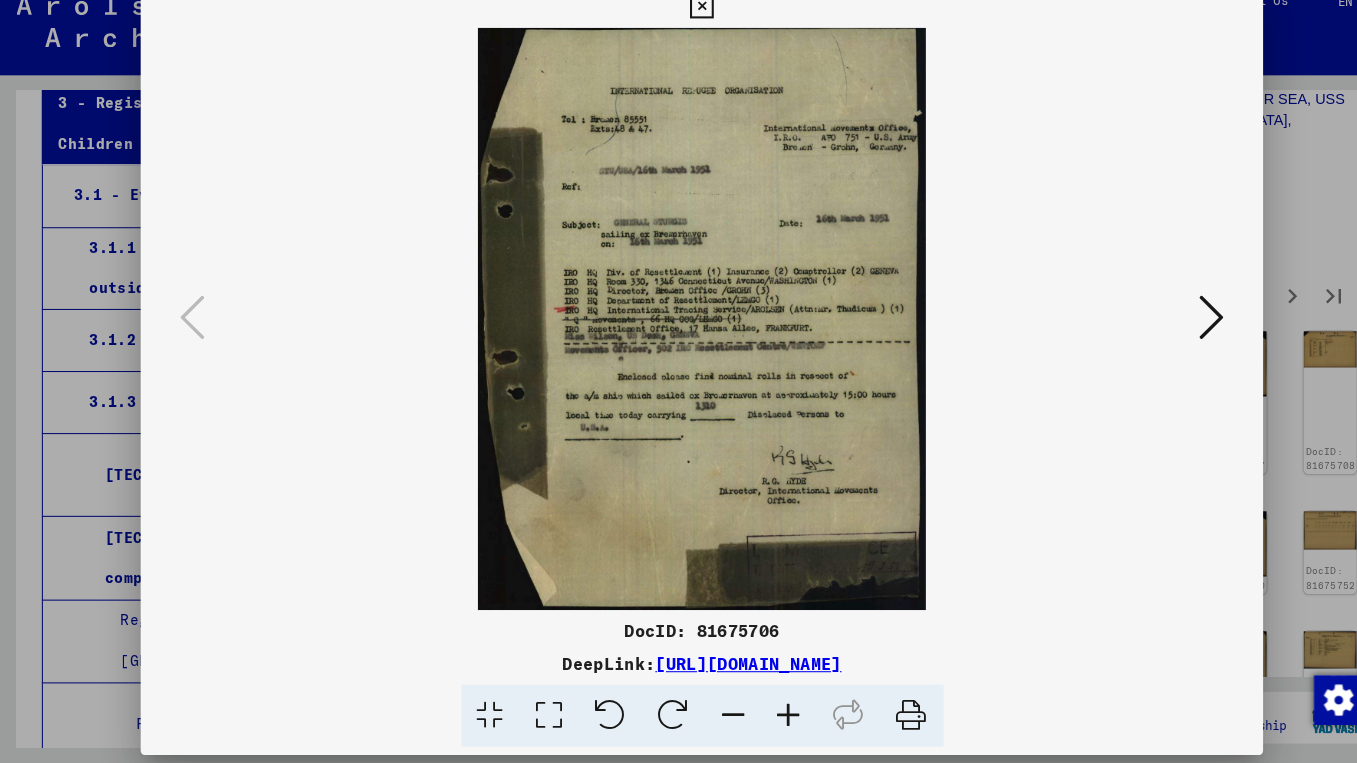 click at bounding box center (1171, 331) 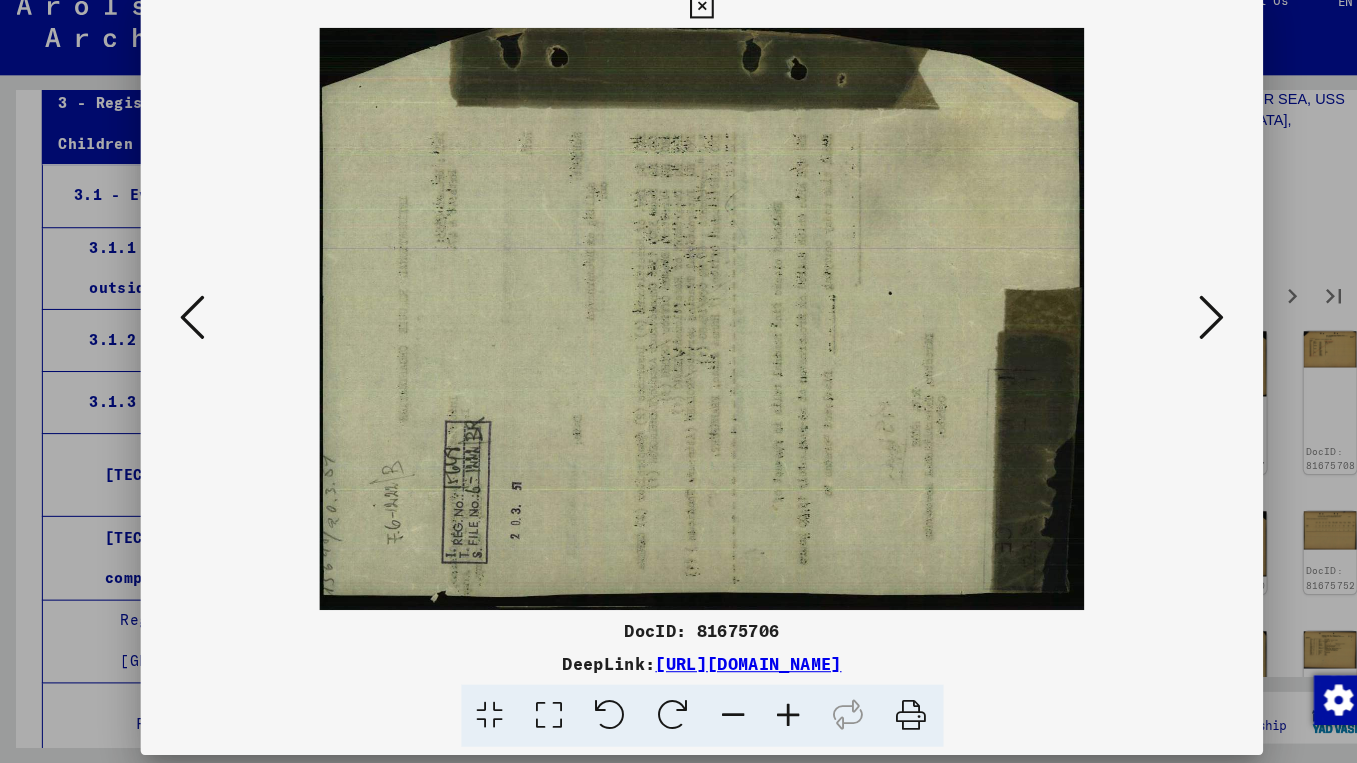 click at bounding box center [1171, 331] 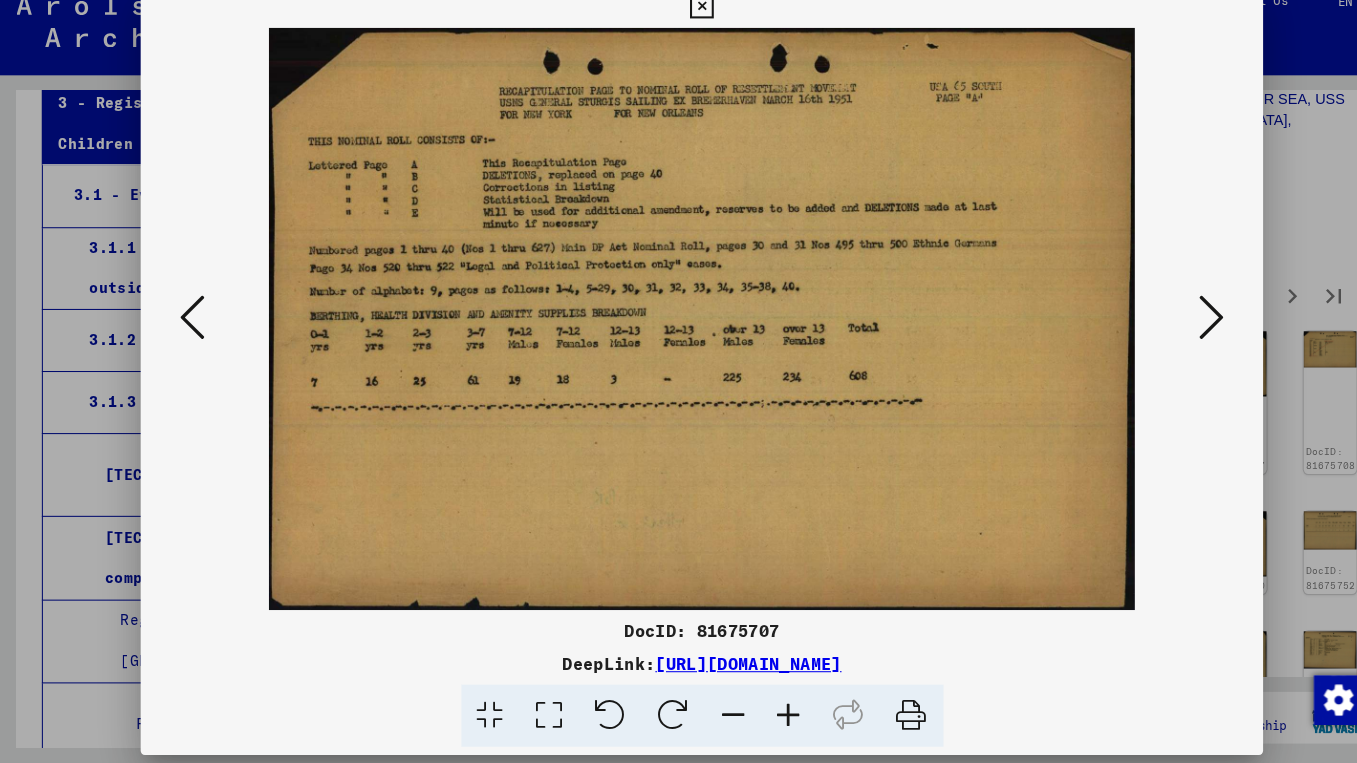 click at bounding box center [1171, 331] 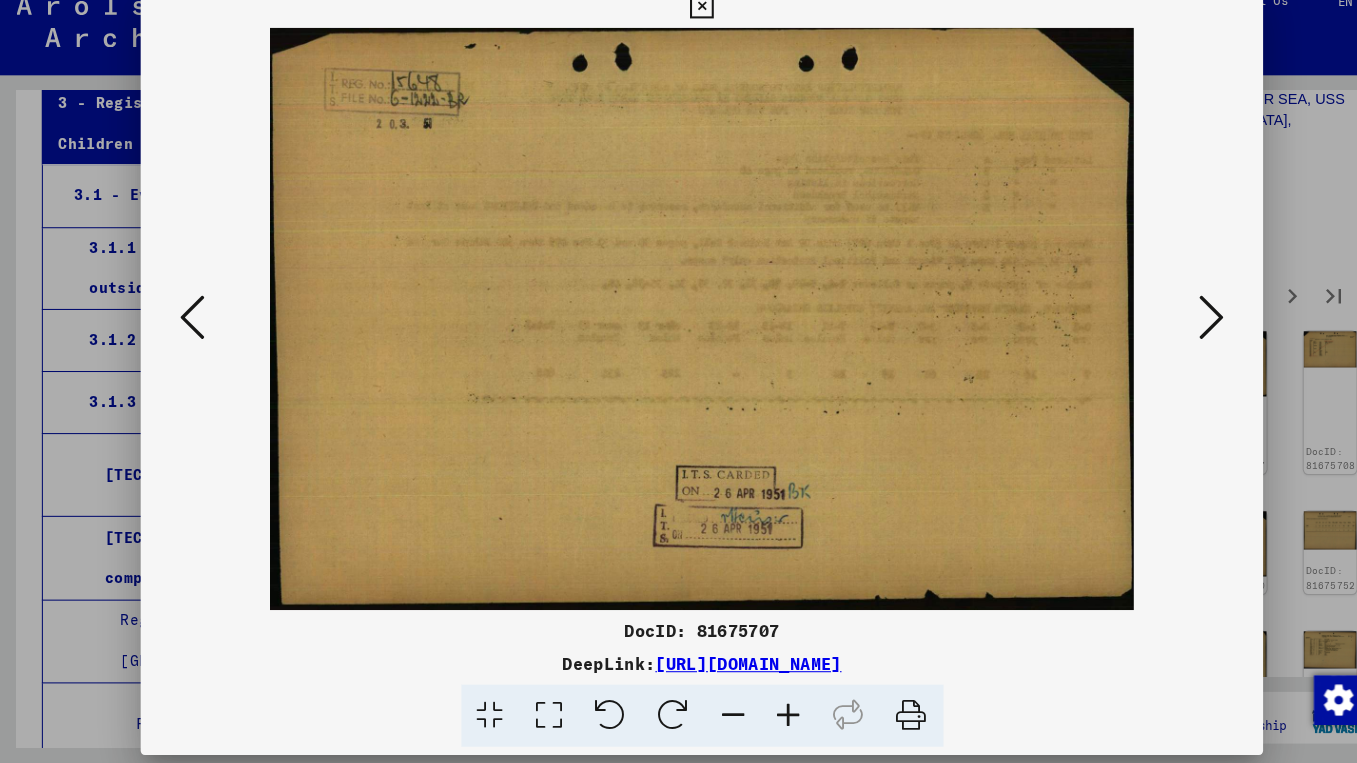 click at bounding box center [1171, 331] 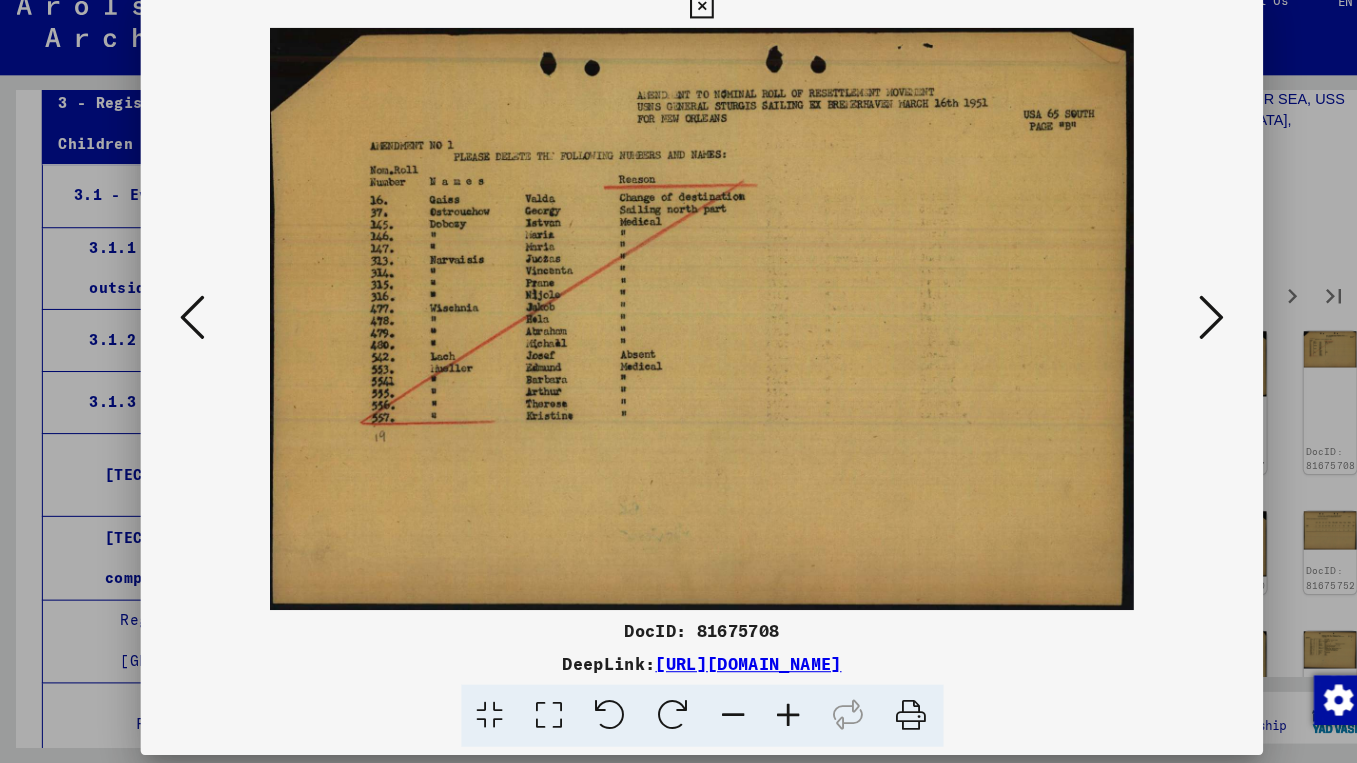 click at bounding box center [1171, 331] 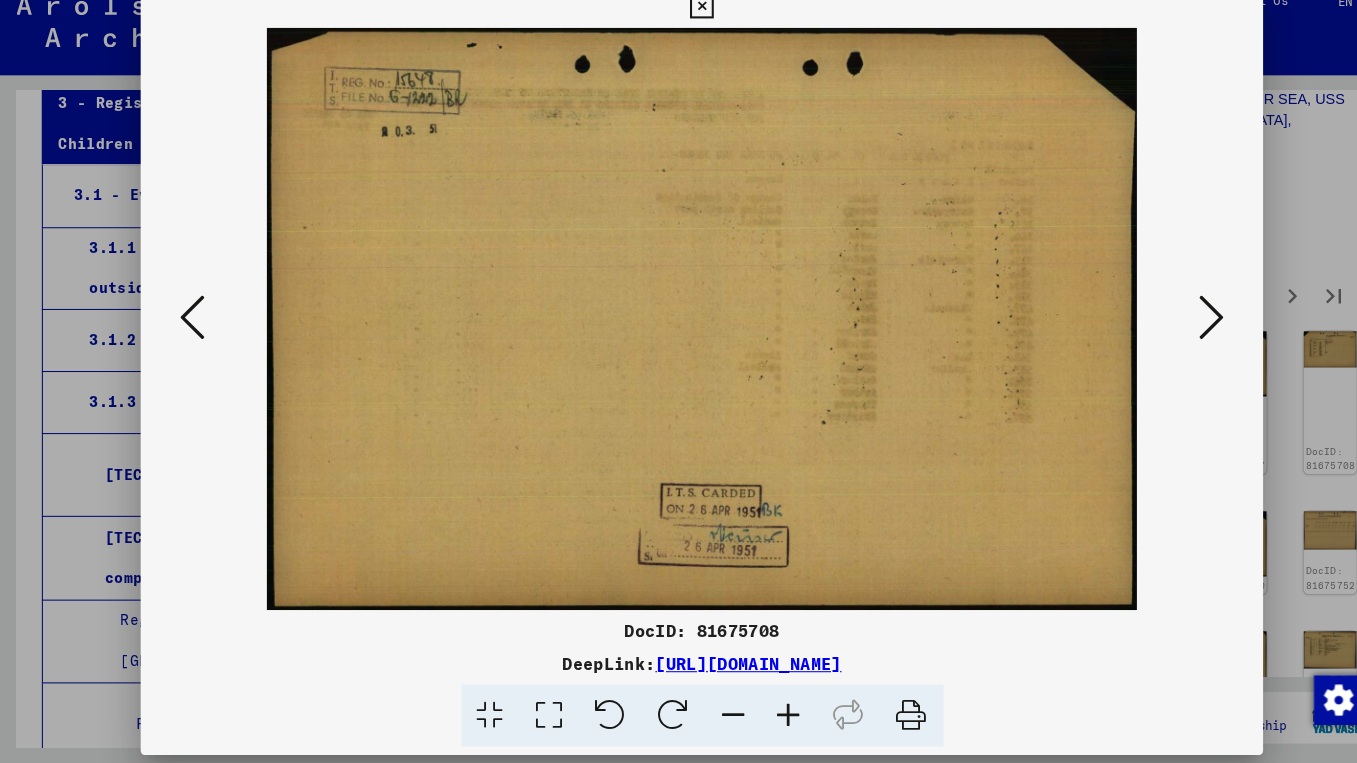 click at bounding box center (1171, 331) 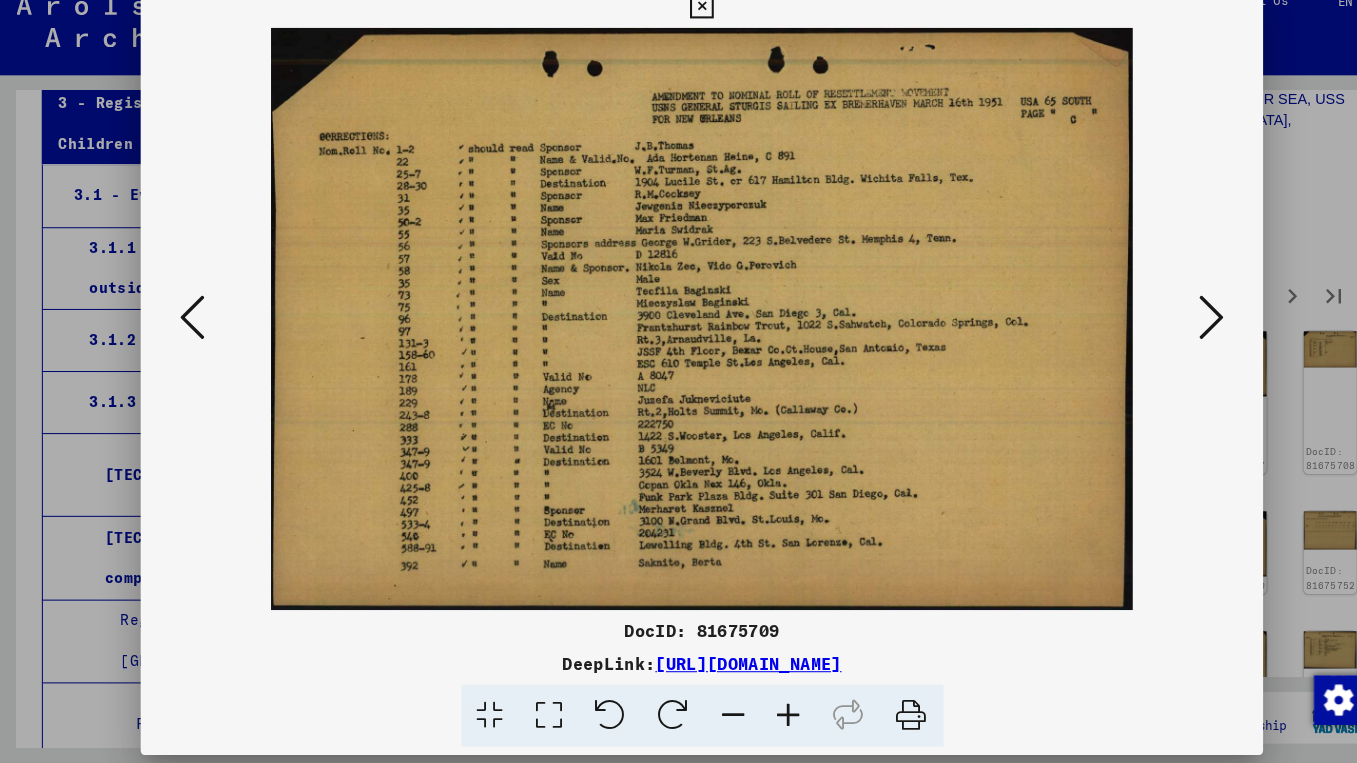 click at bounding box center (1171, 331) 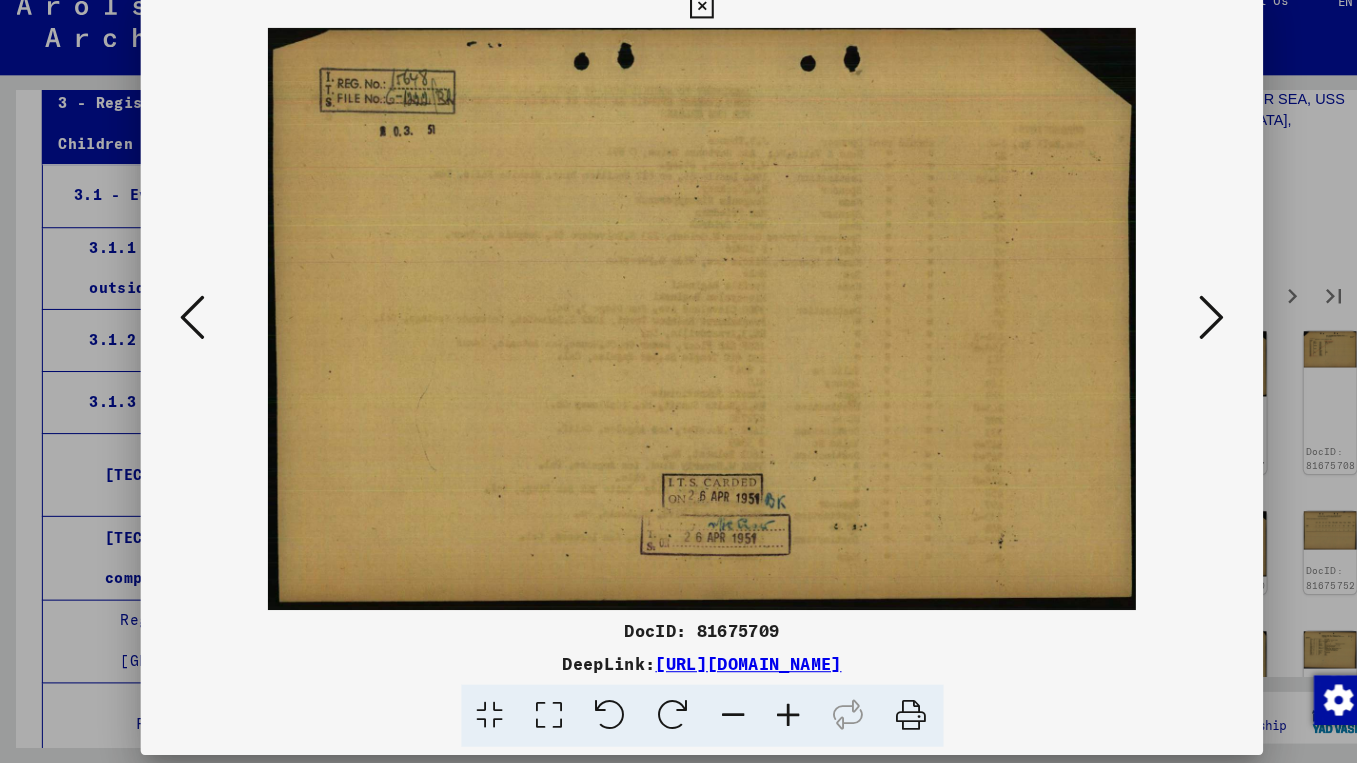 click at bounding box center (1171, 331) 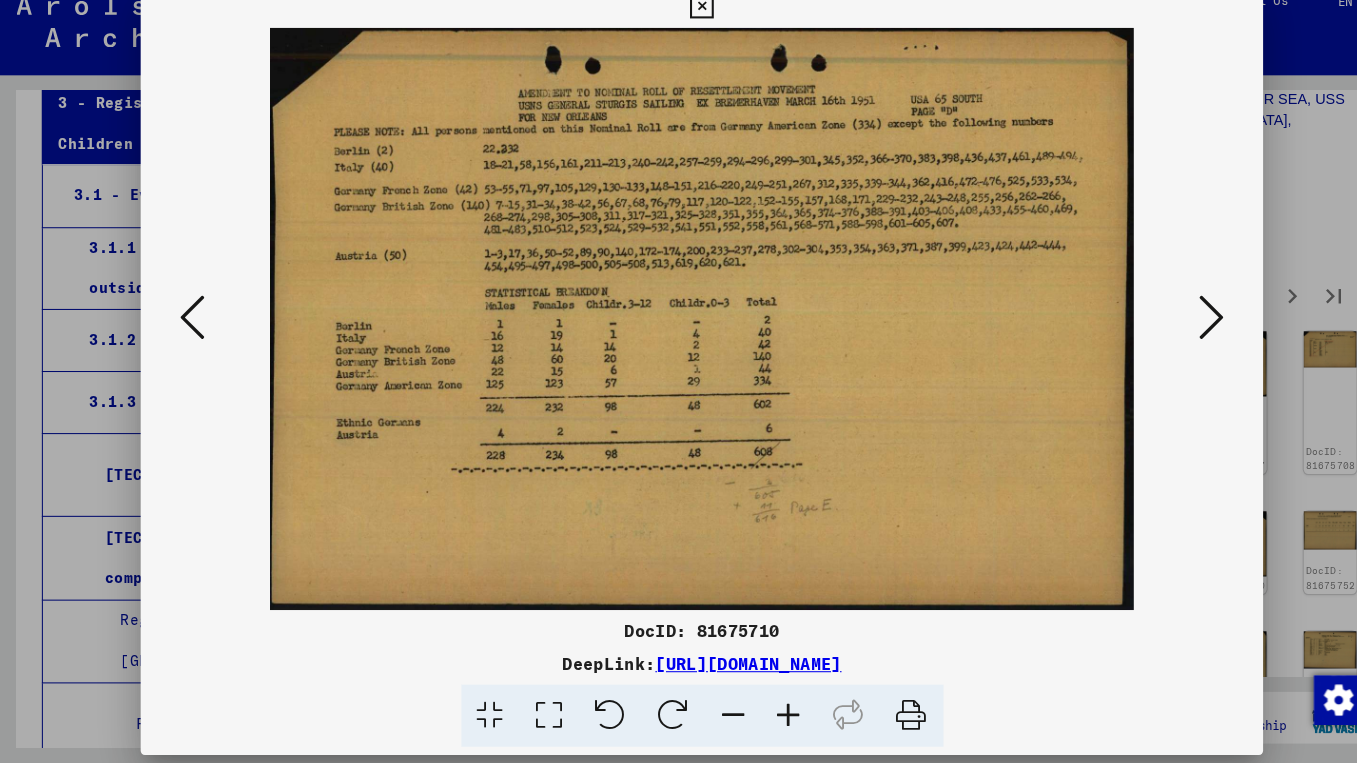 click at bounding box center [1171, 331] 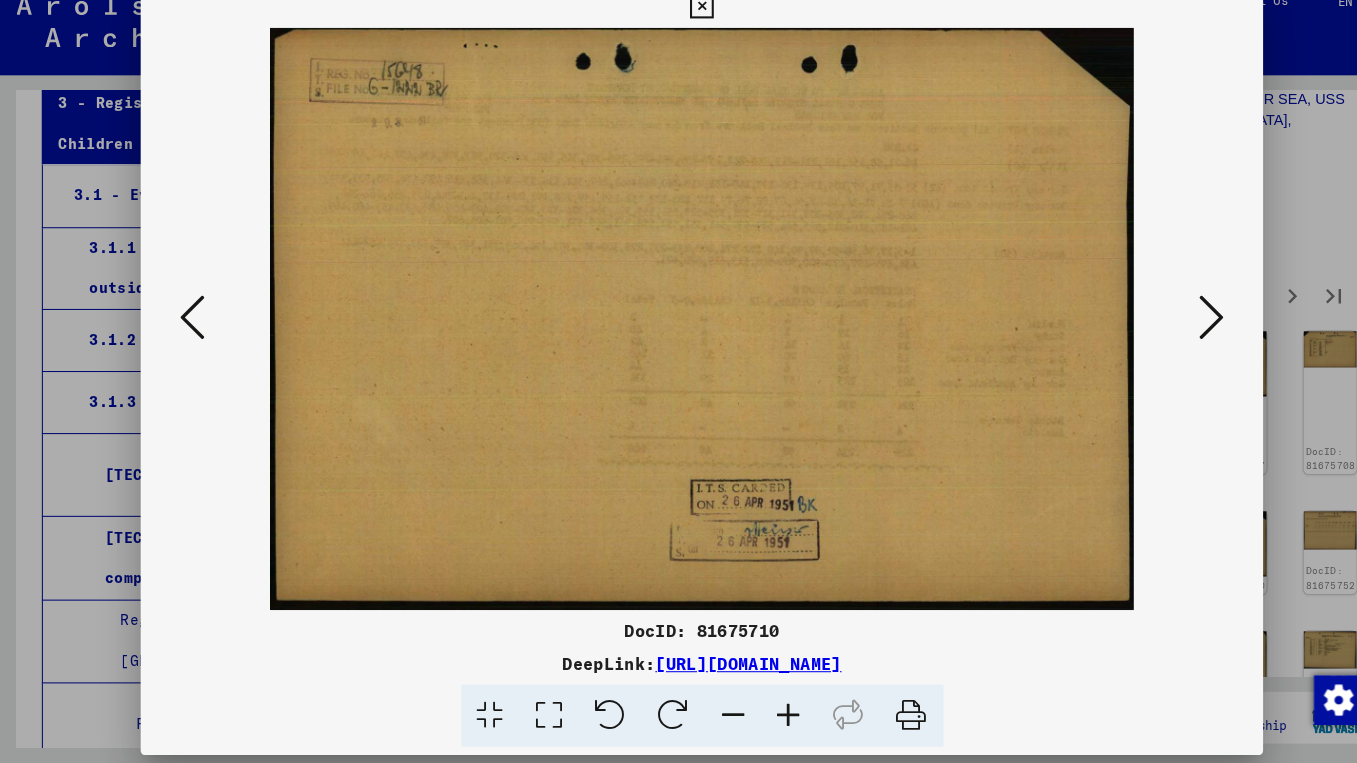 click at bounding box center [1171, 331] 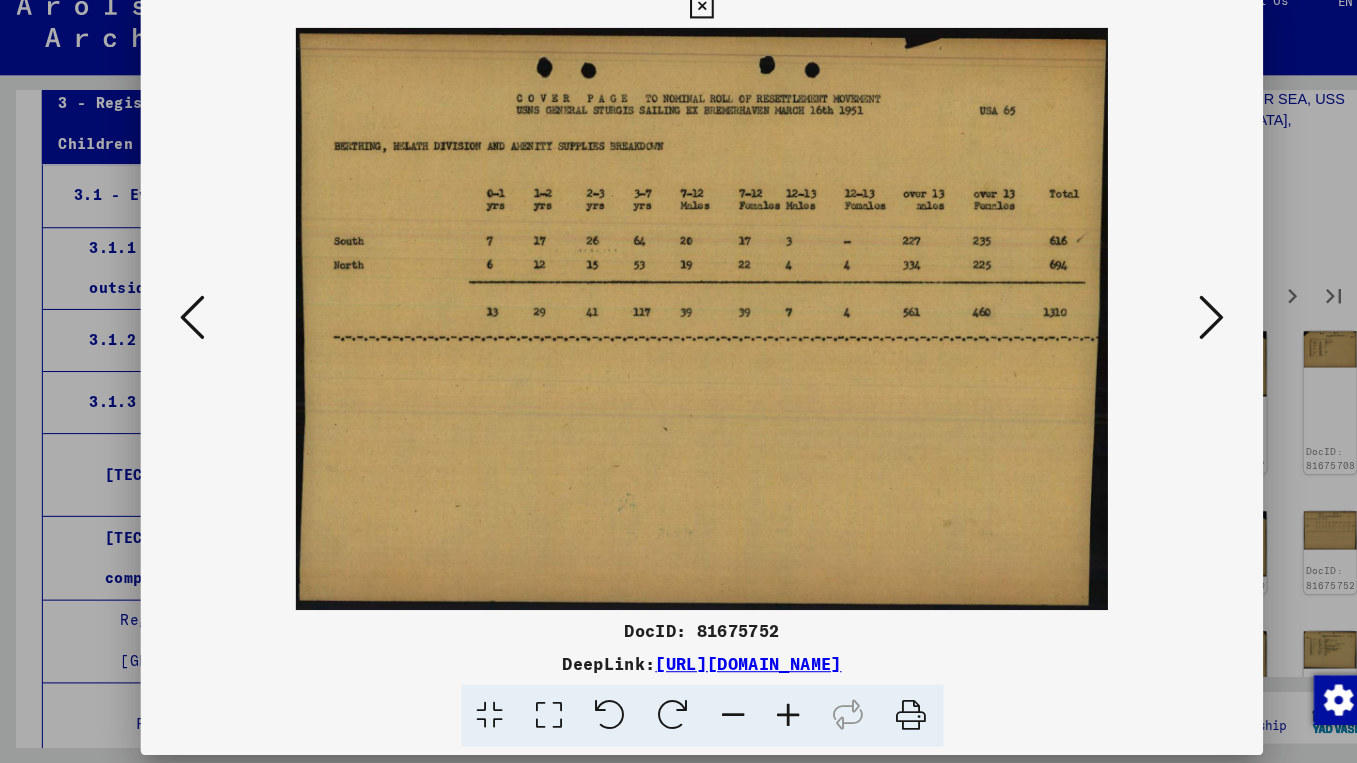 click at bounding box center (1171, 331) 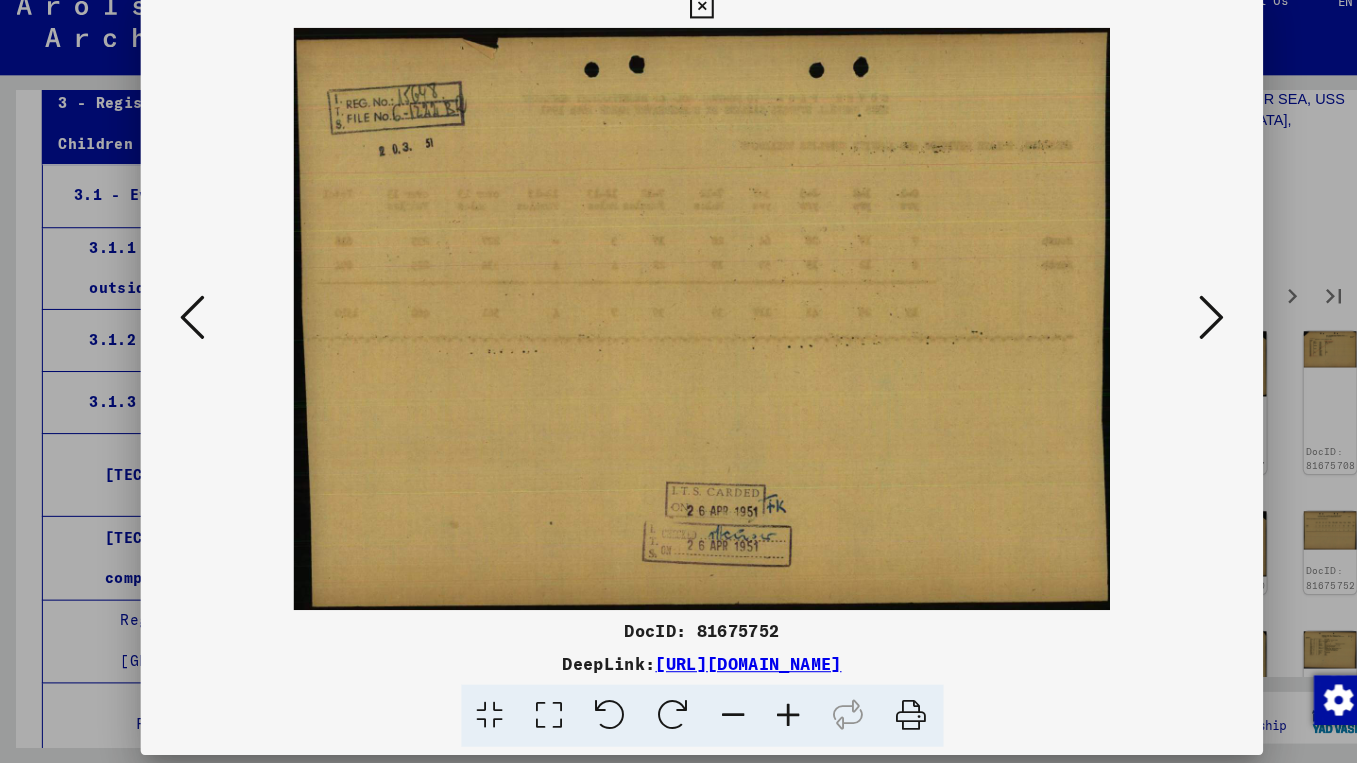click at bounding box center (1171, 331) 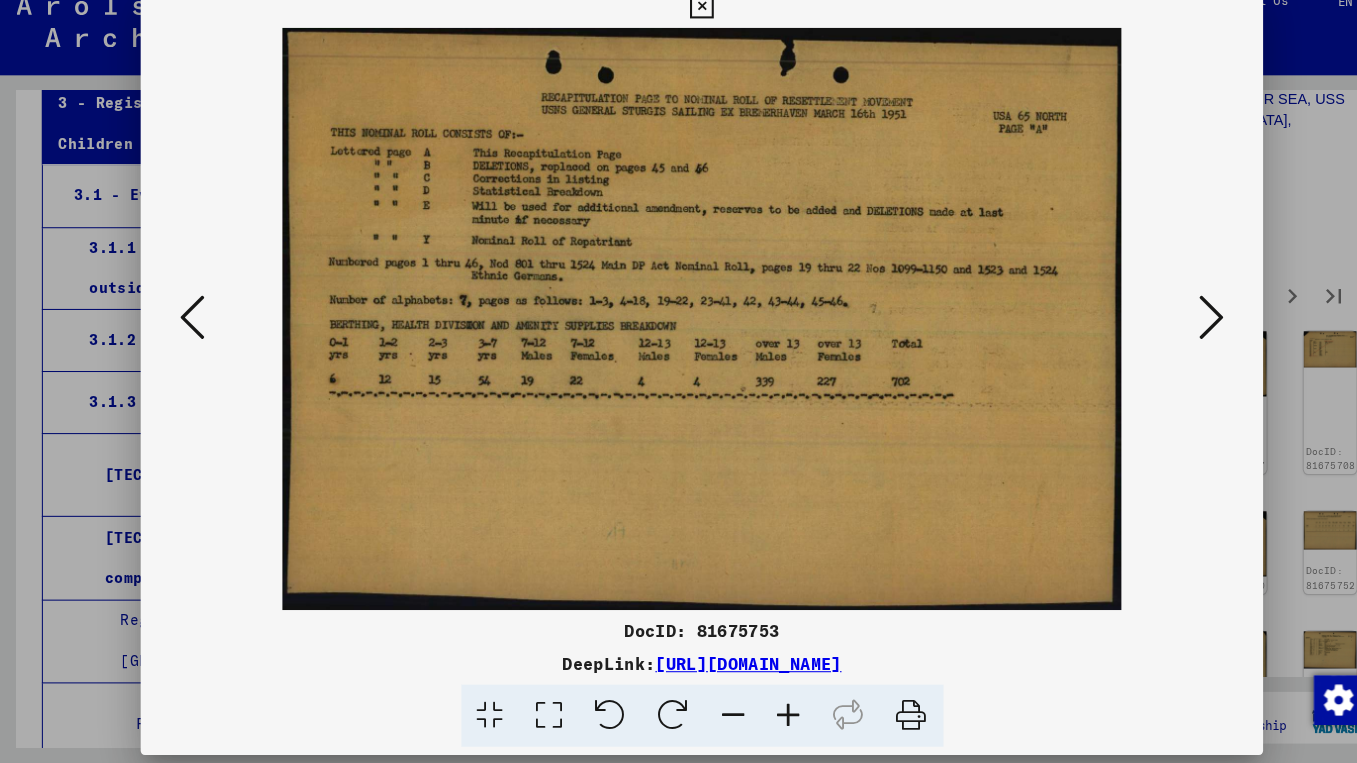 click at bounding box center [1171, 331] 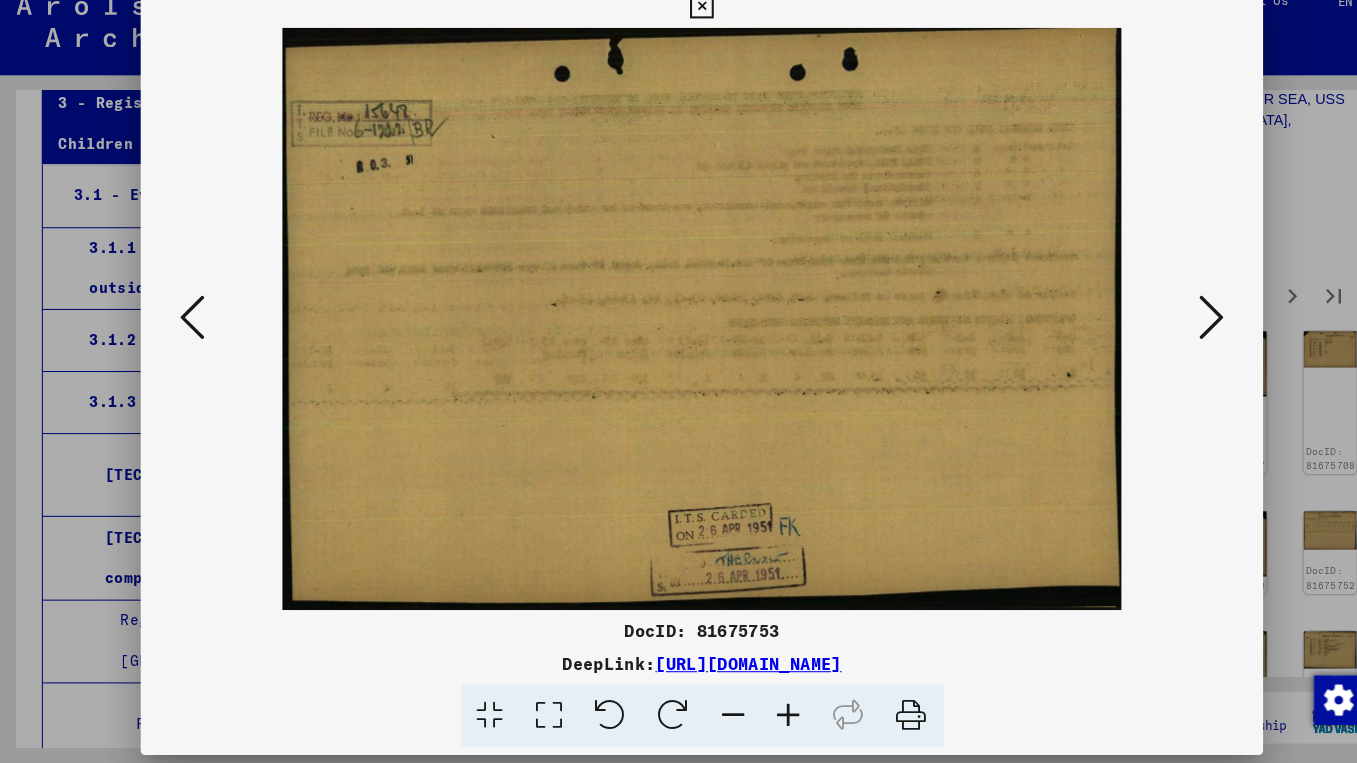 click at bounding box center (1171, 331) 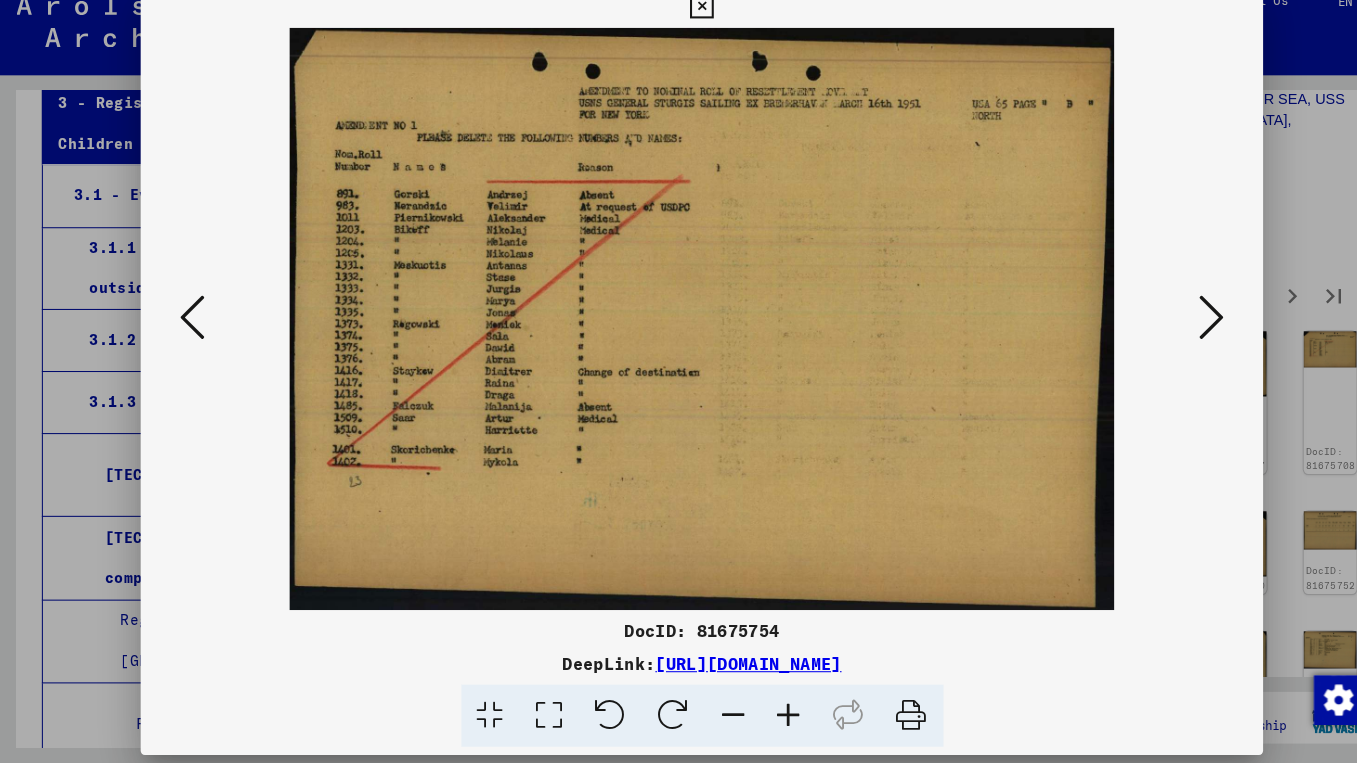click at bounding box center (1171, 331) 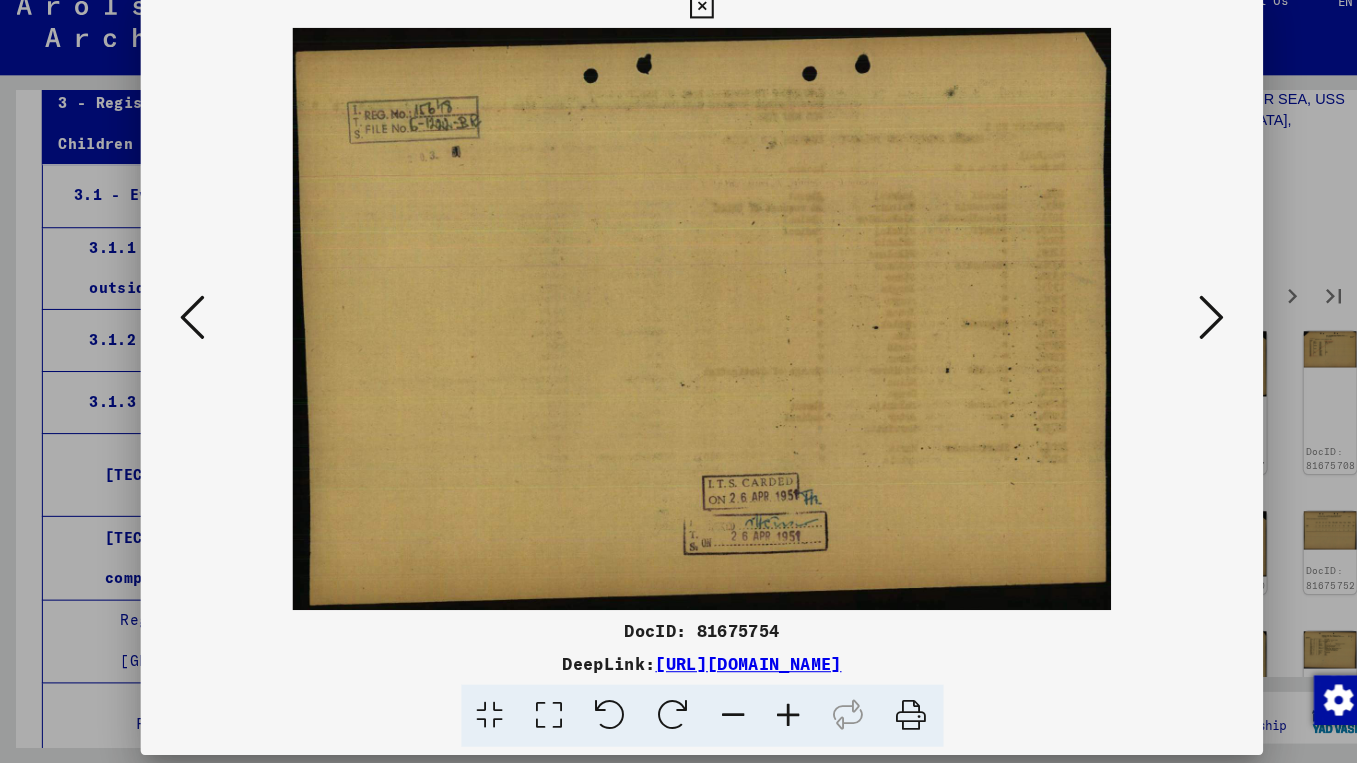 click at bounding box center (1171, 331) 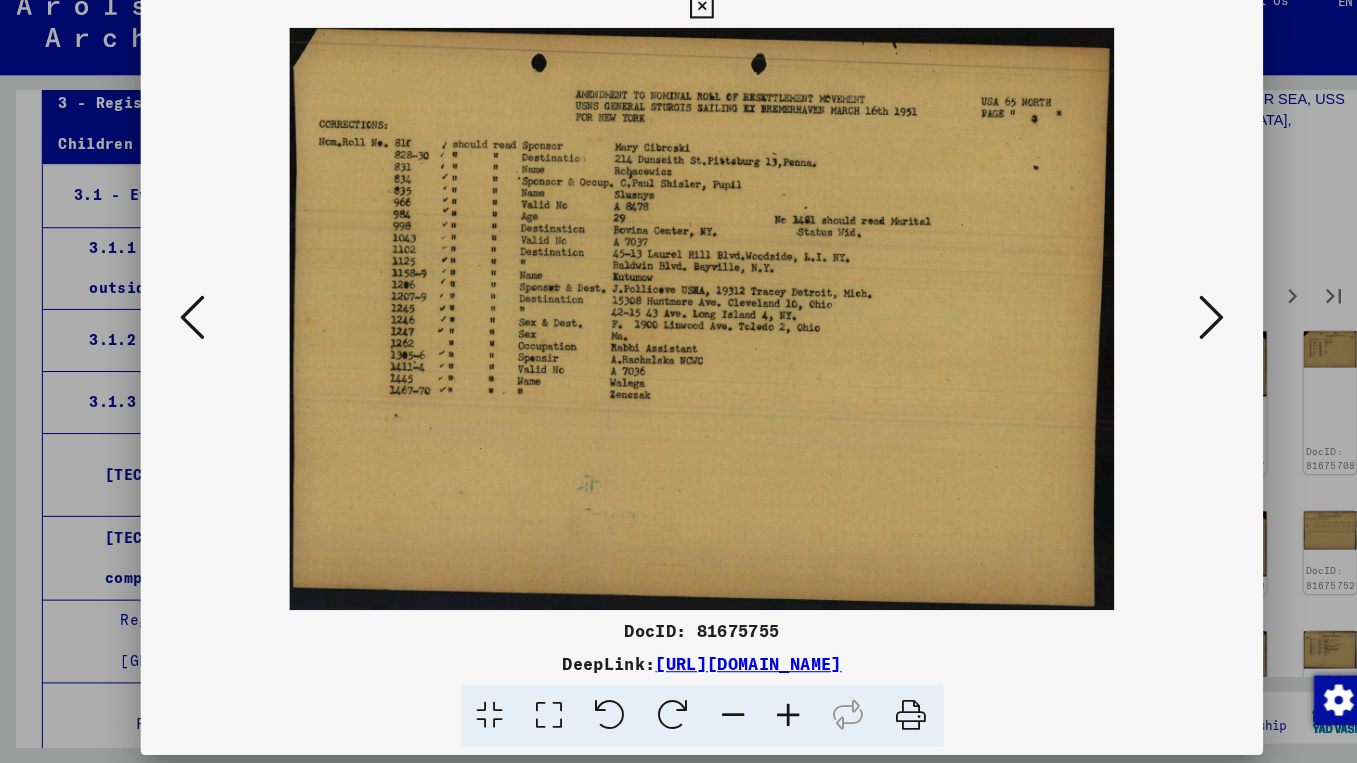click at bounding box center [1171, 331] 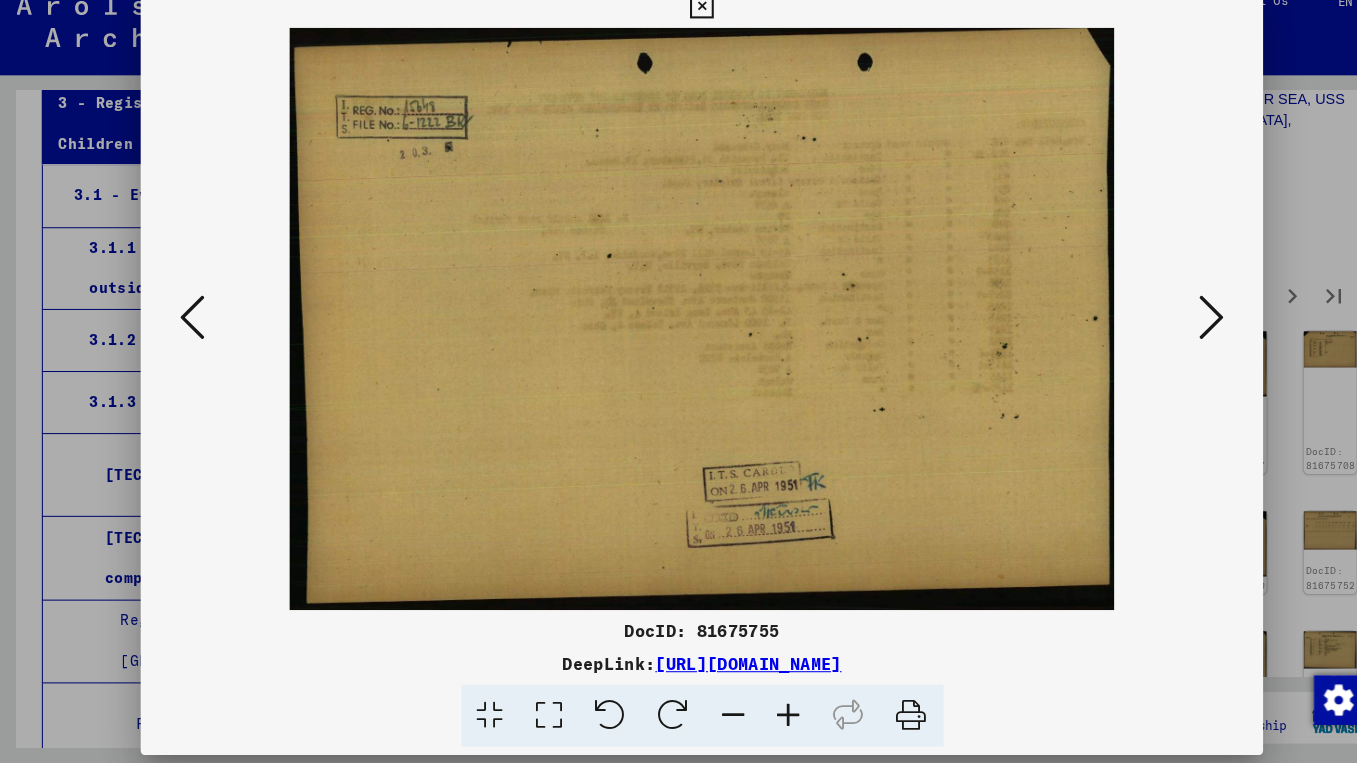 click at bounding box center (1171, 331) 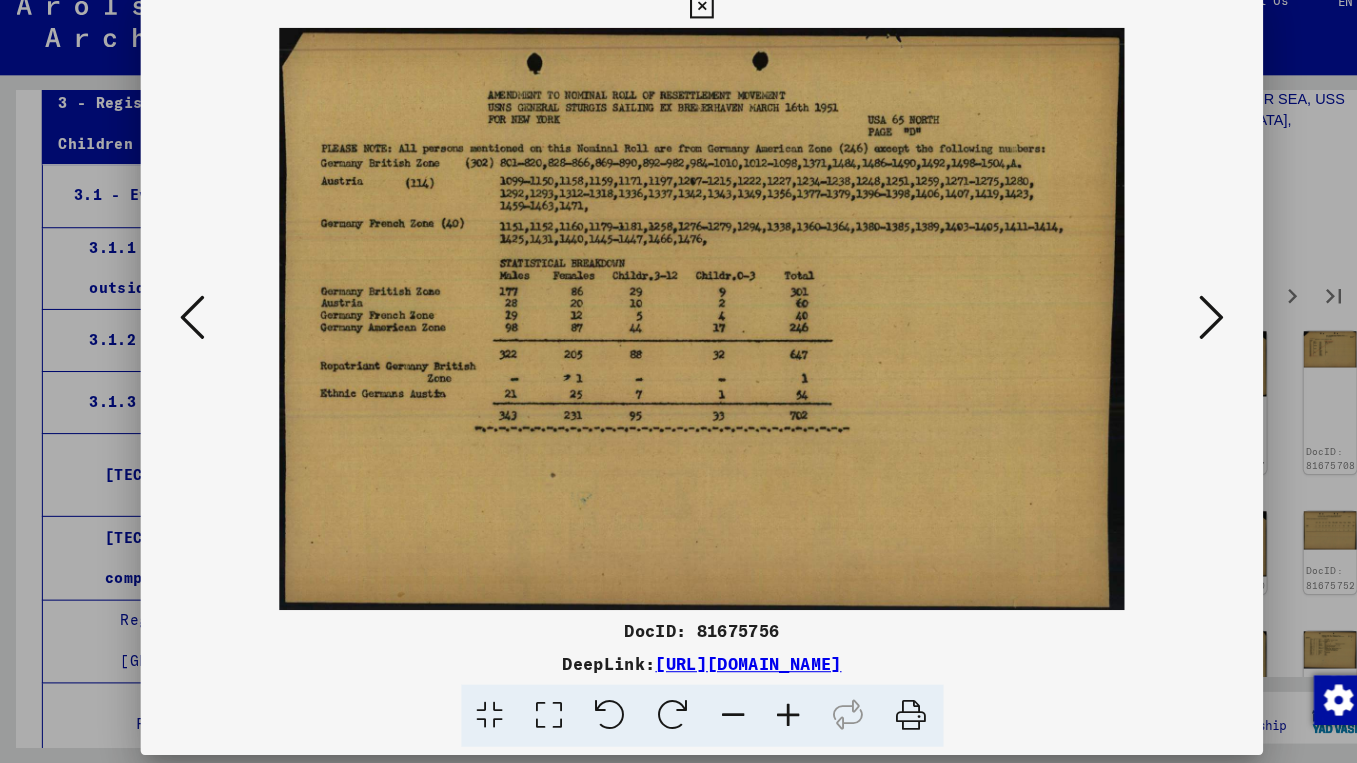 click at bounding box center (1171, 331) 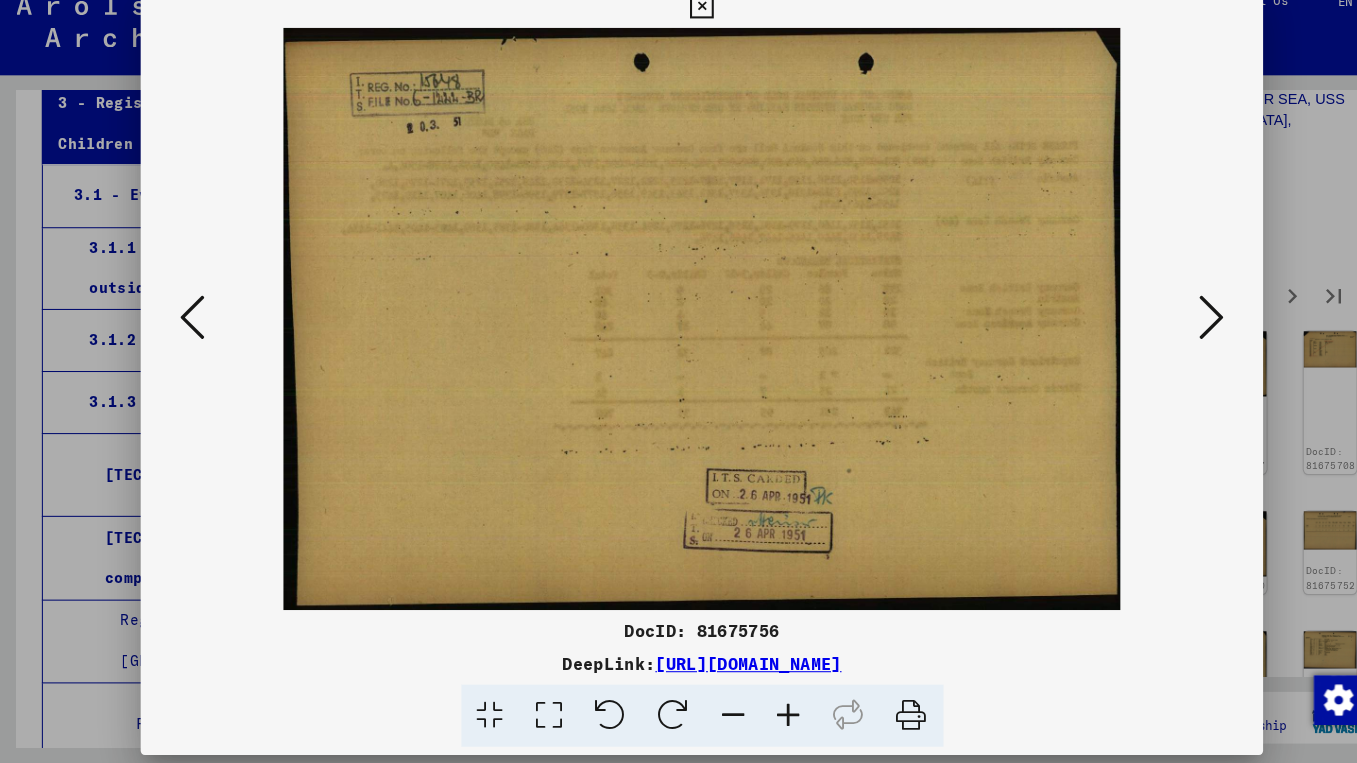 click at bounding box center (1171, 331) 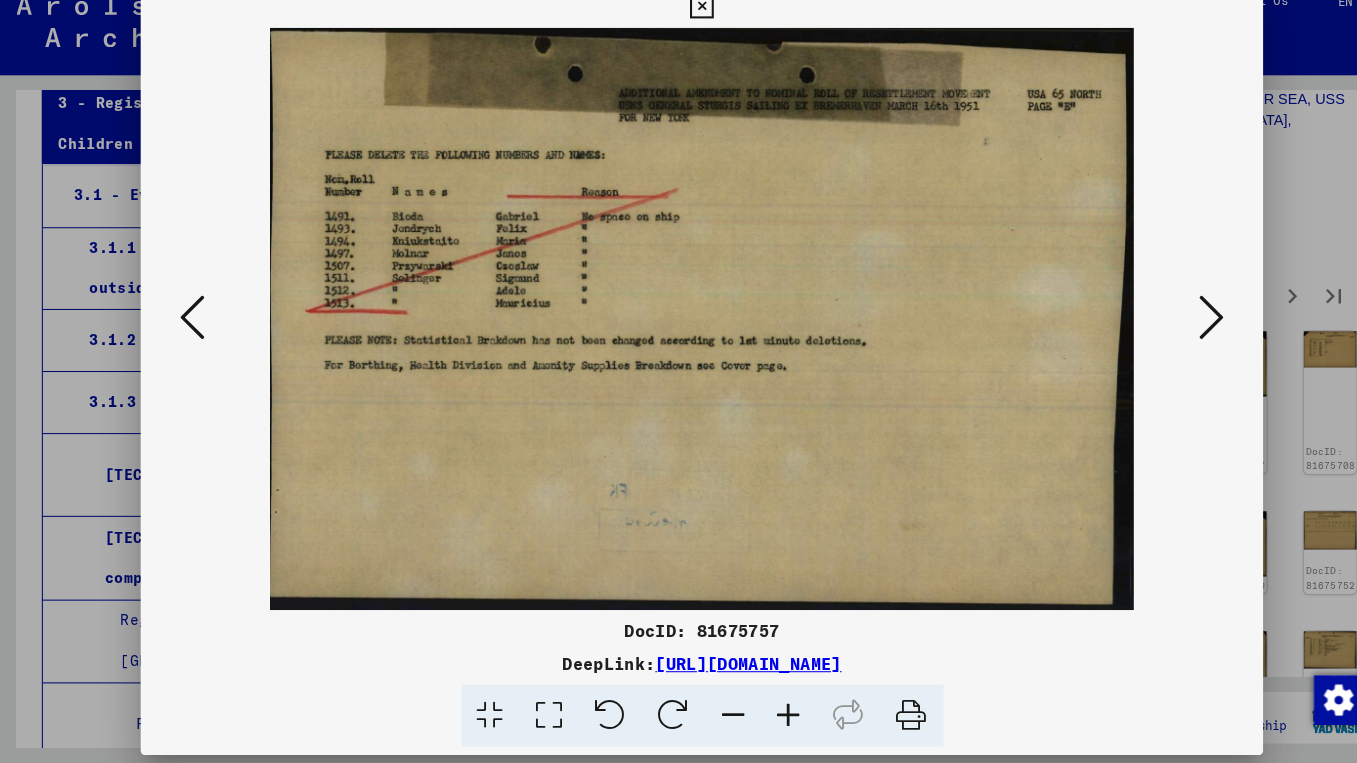 click at bounding box center [1171, 331] 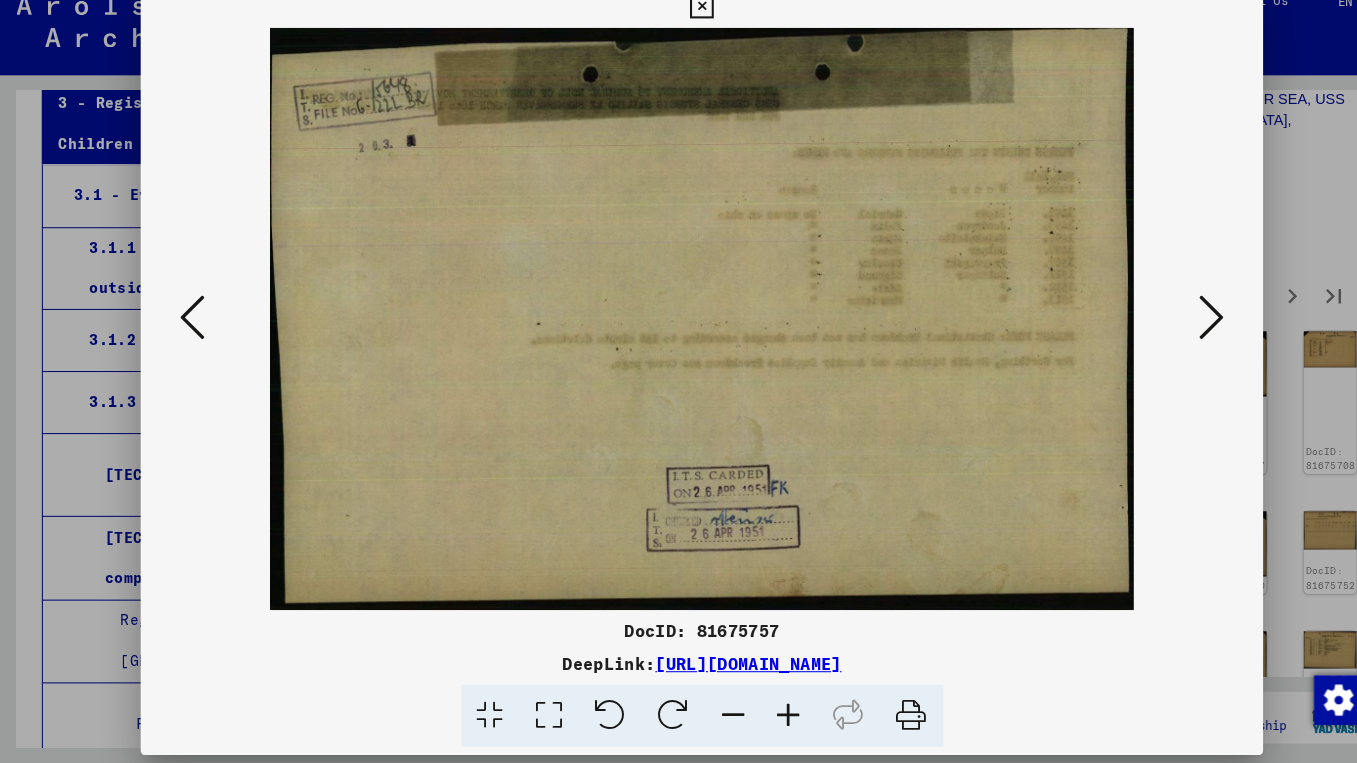click at bounding box center [1171, 331] 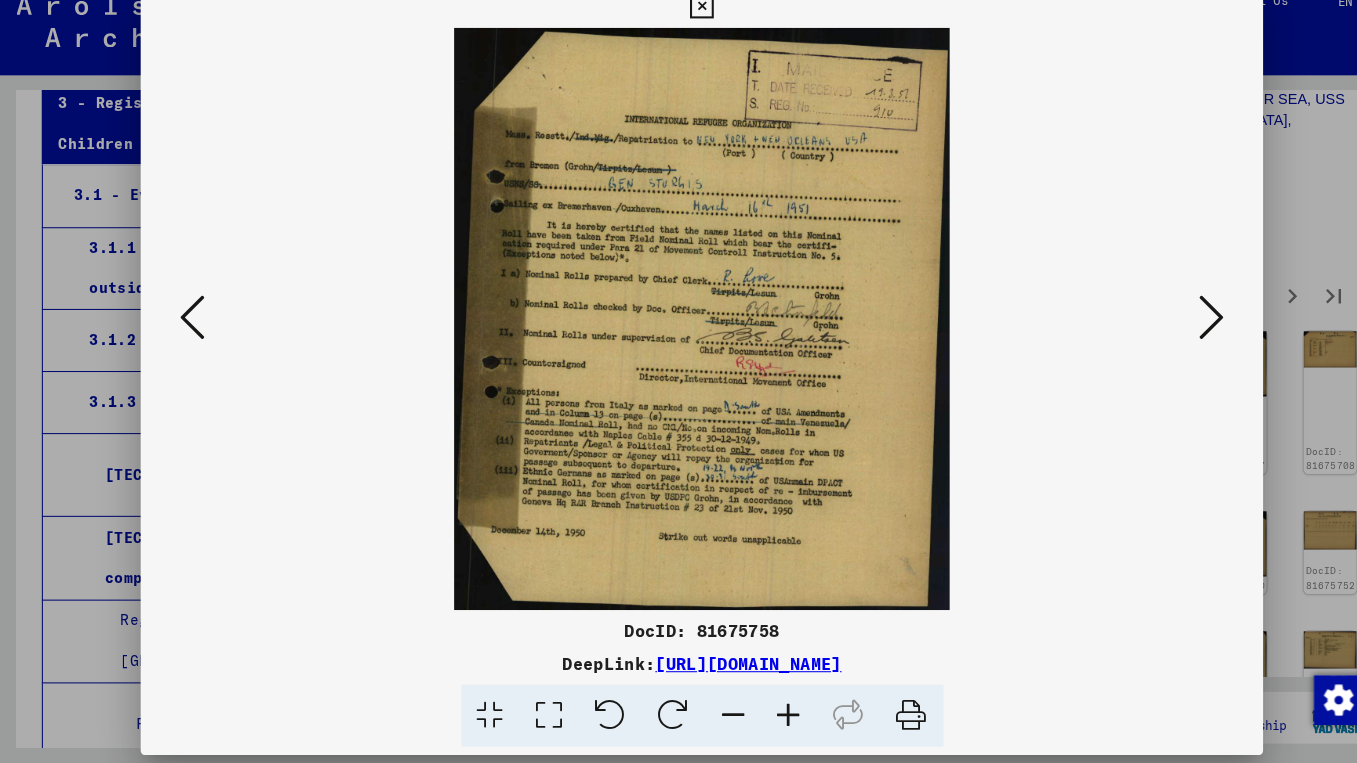 click at bounding box center [1171, 331] 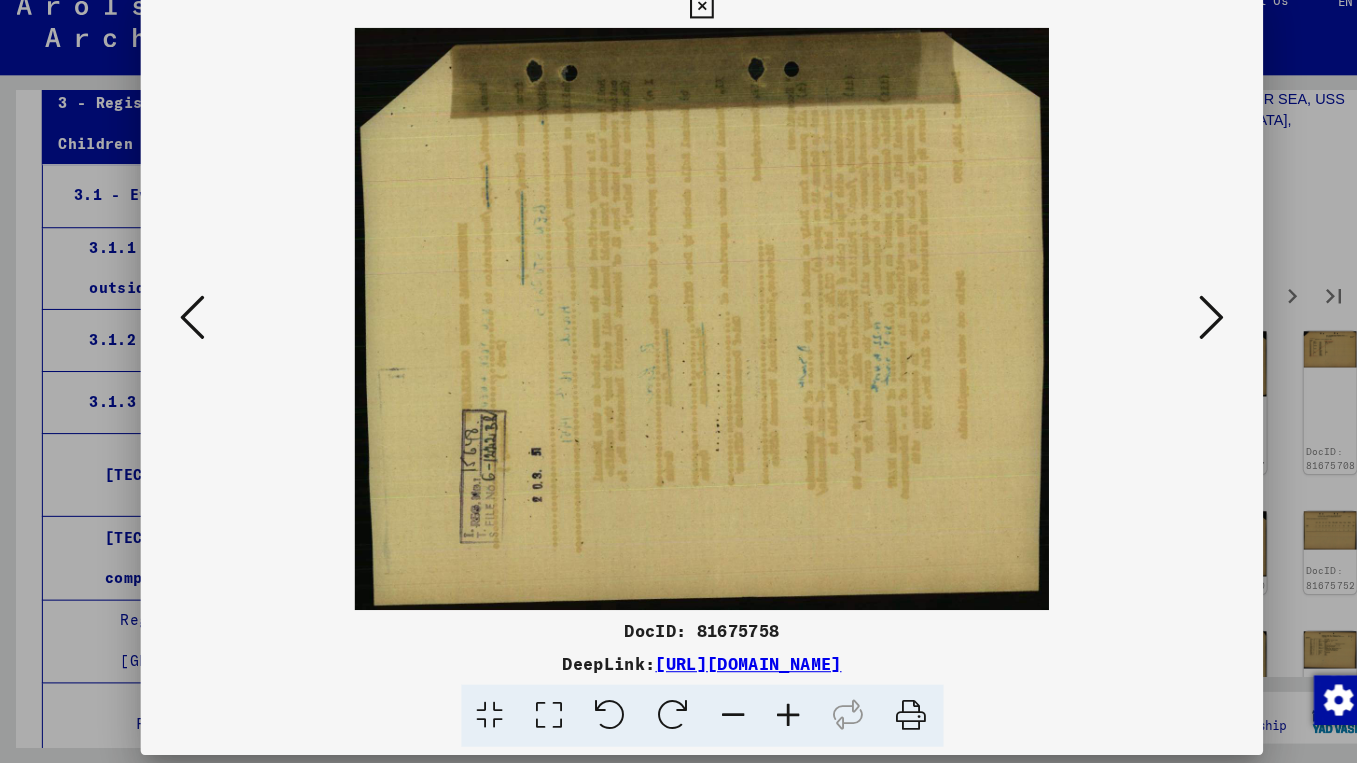 click at bounding box center [1171, 331] 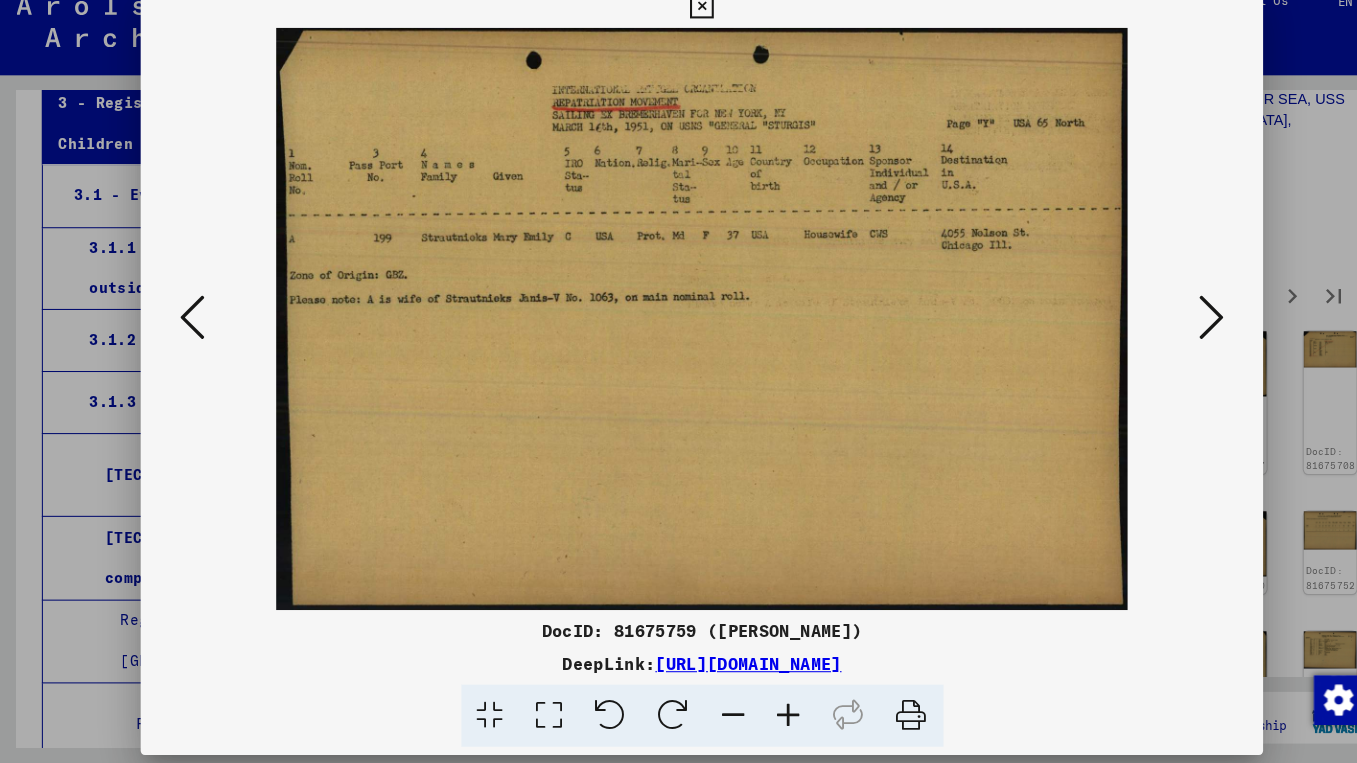 click at bounding box center [881, 715] 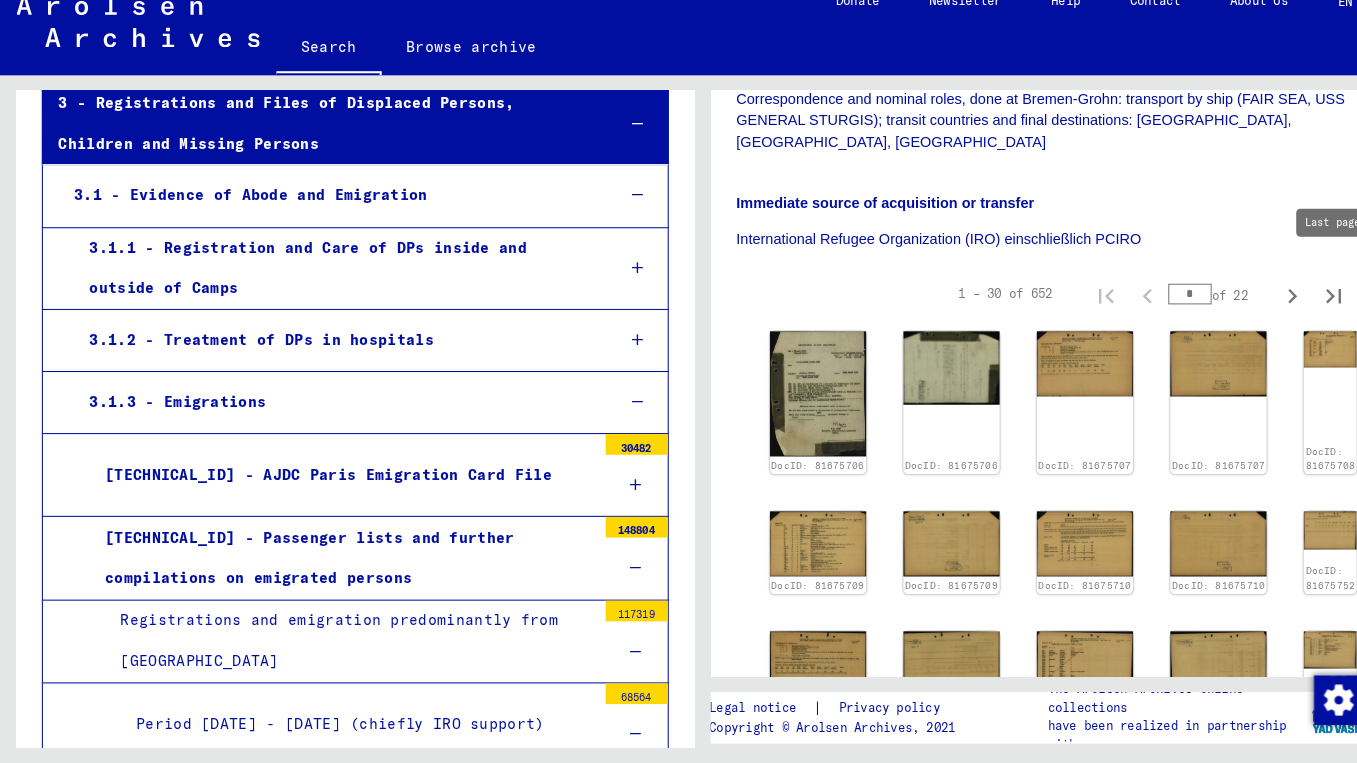 click 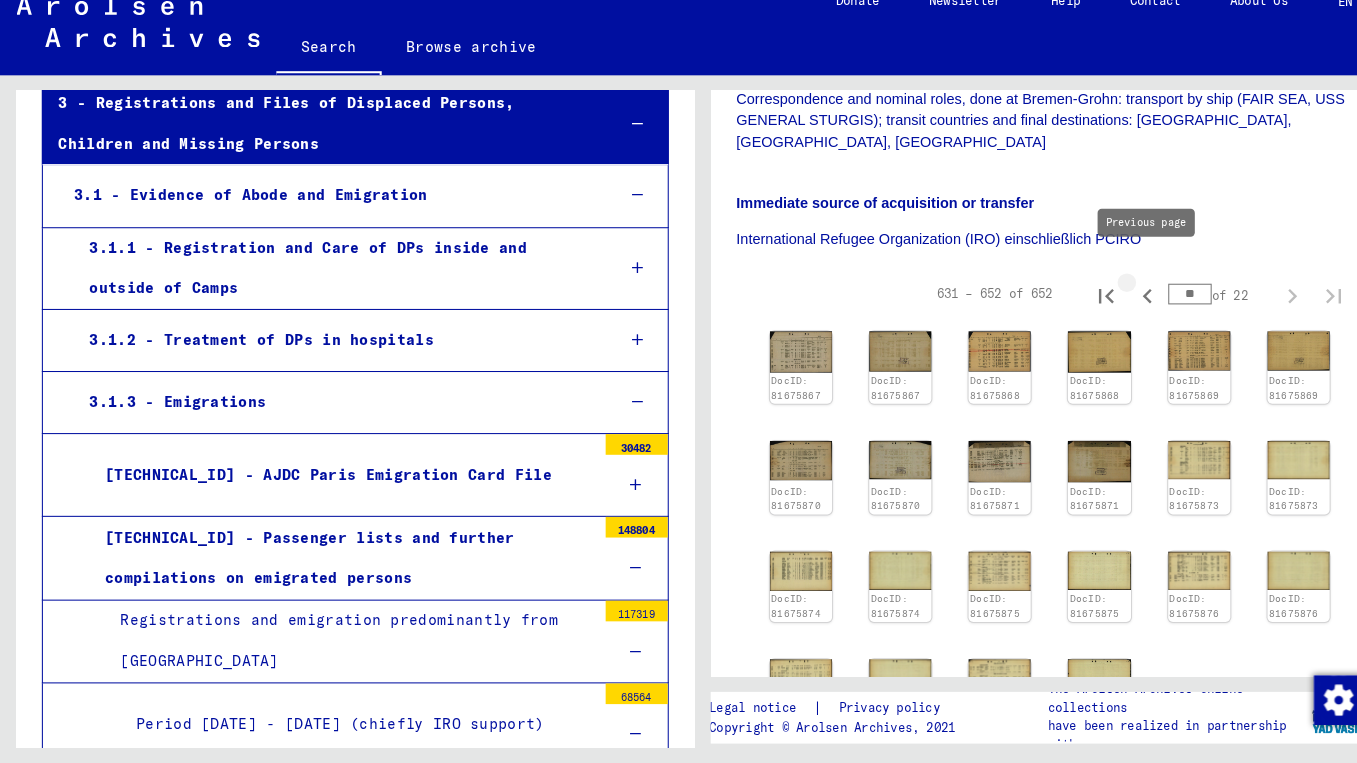 click 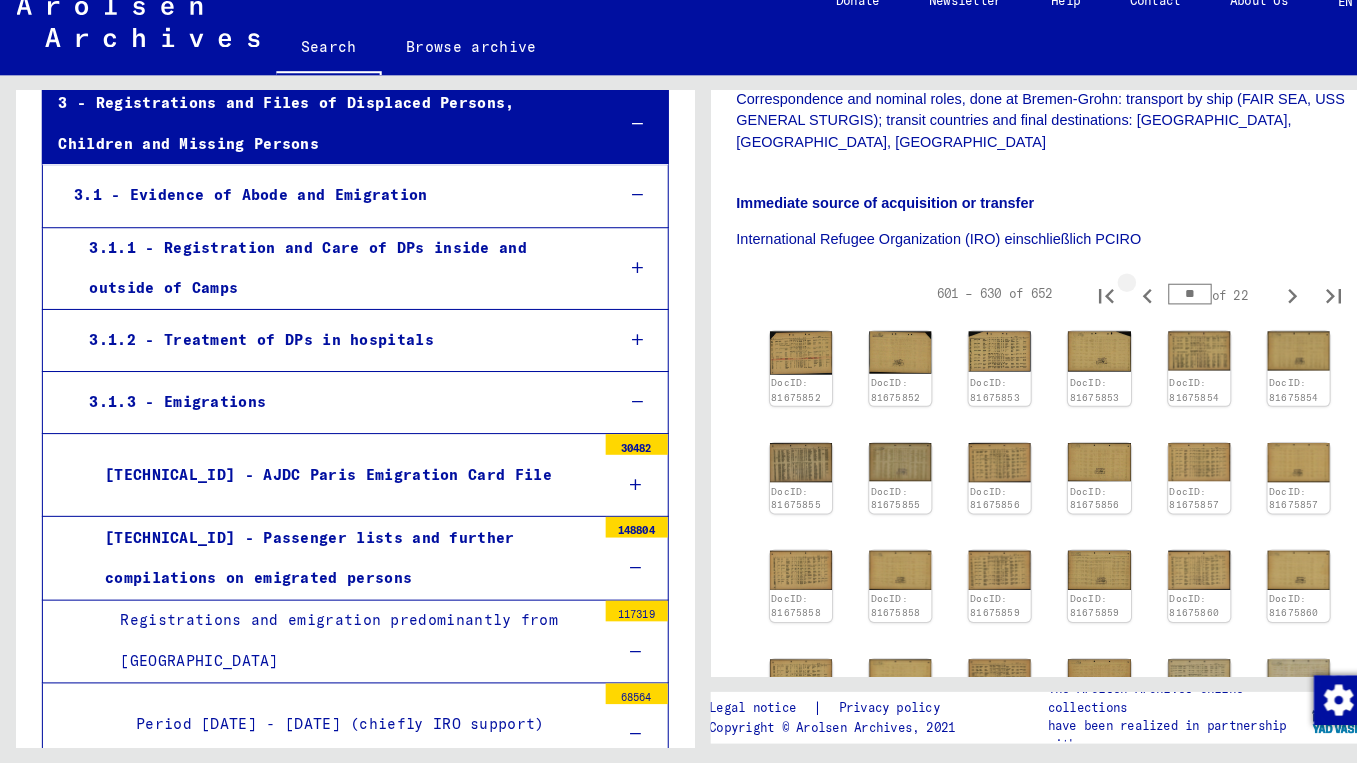 click 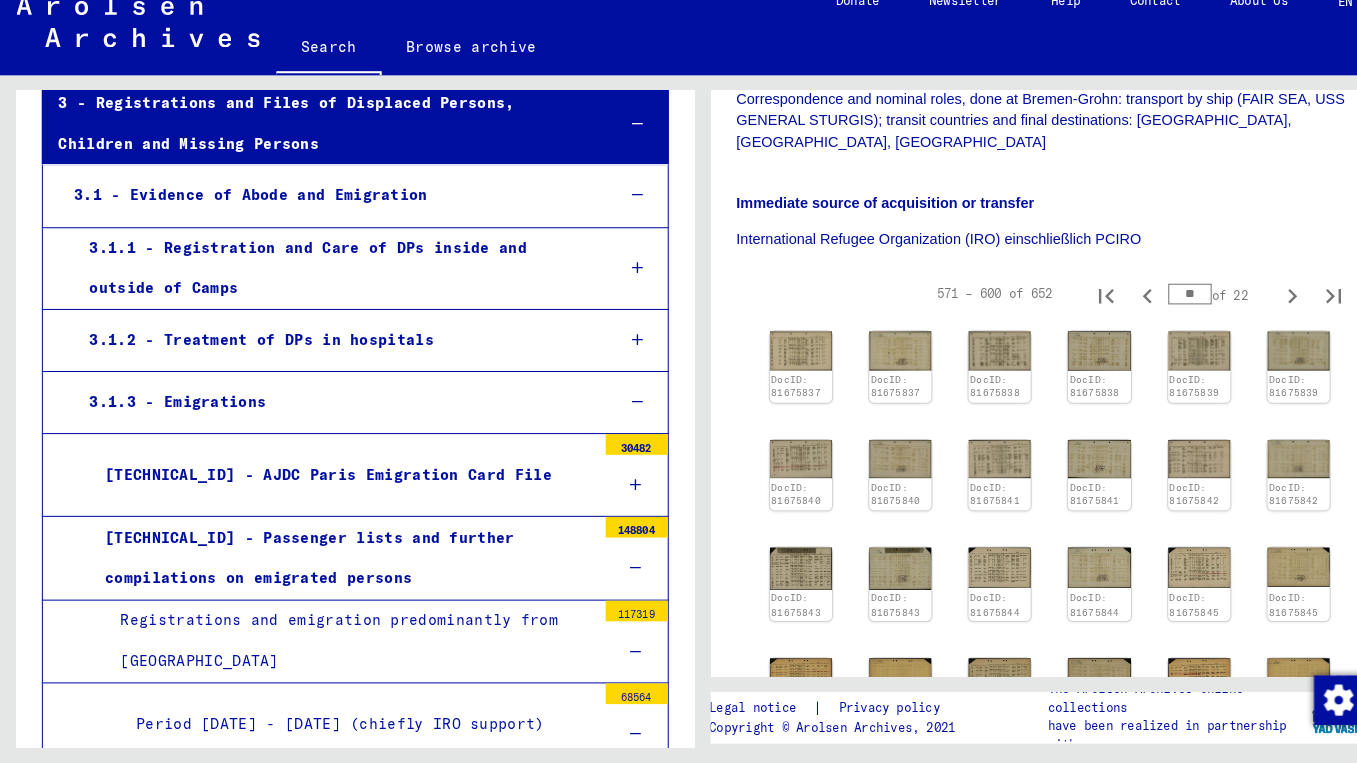 type 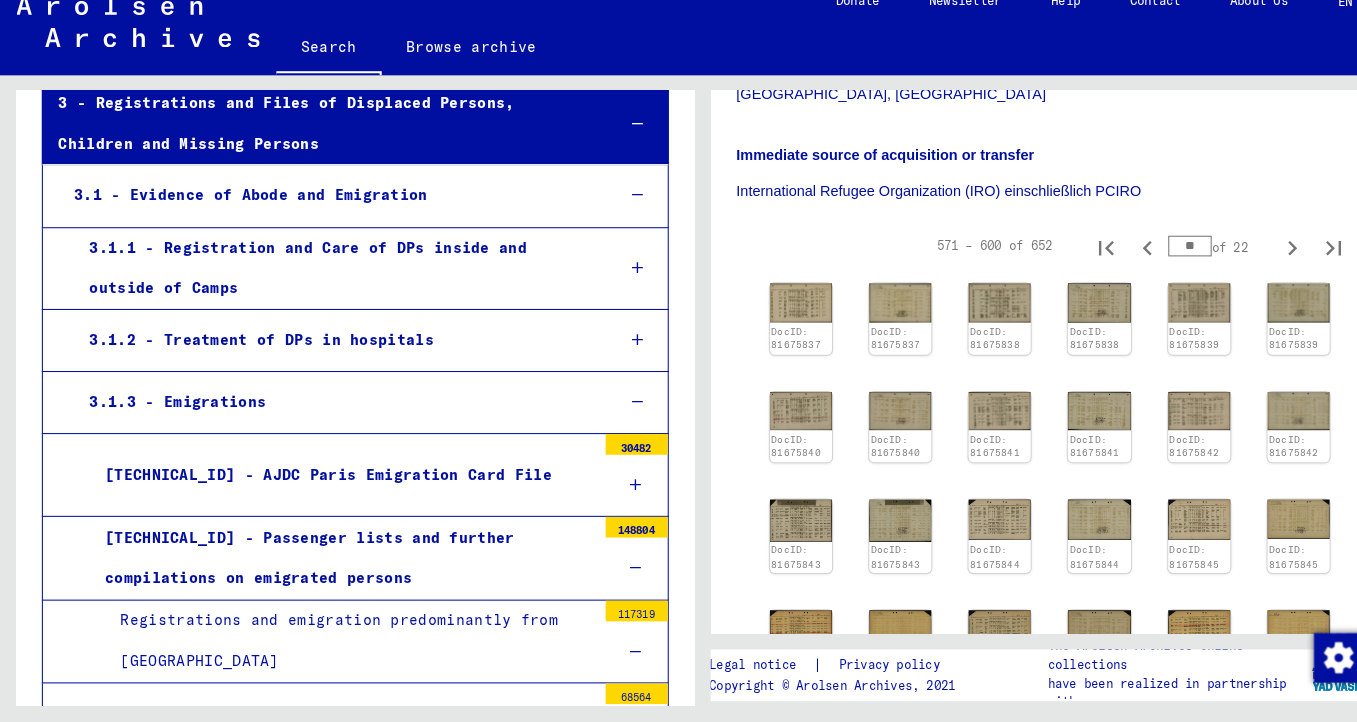 scroll, scrollTop: 591, scrollLeft: 0, axis: vertical 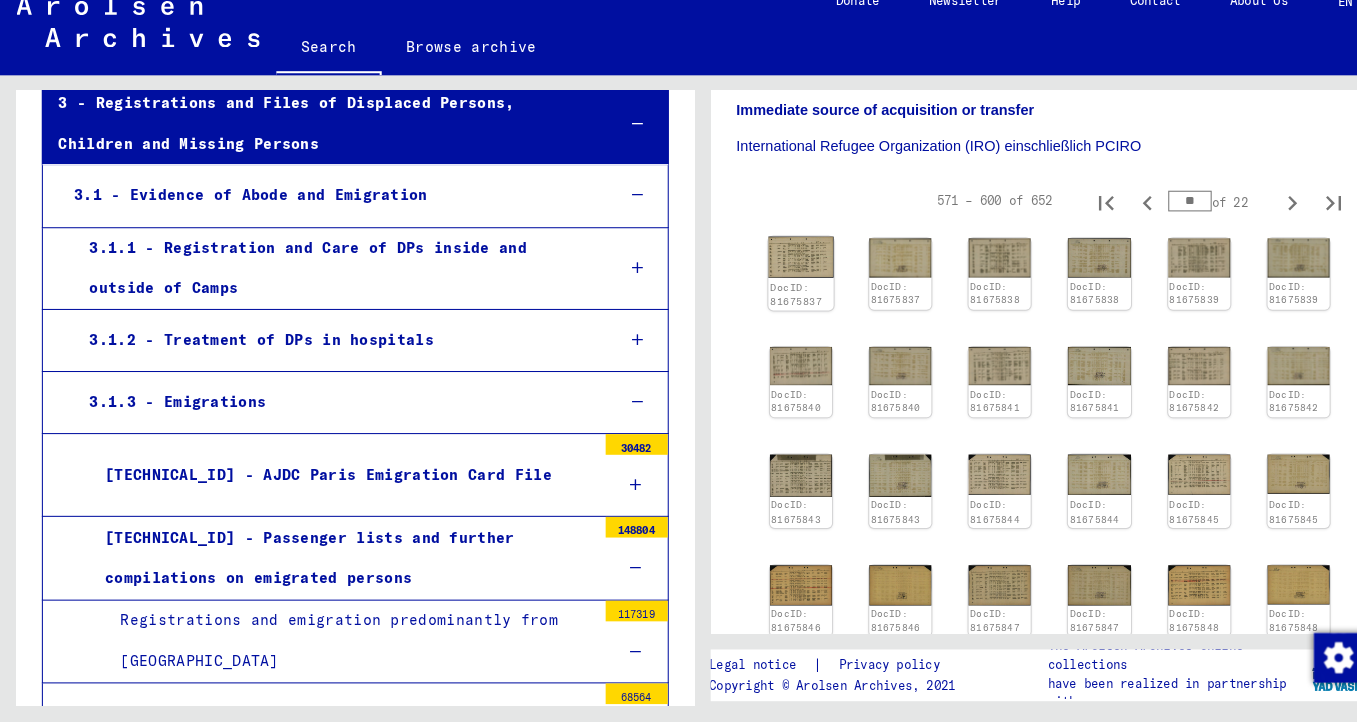 click 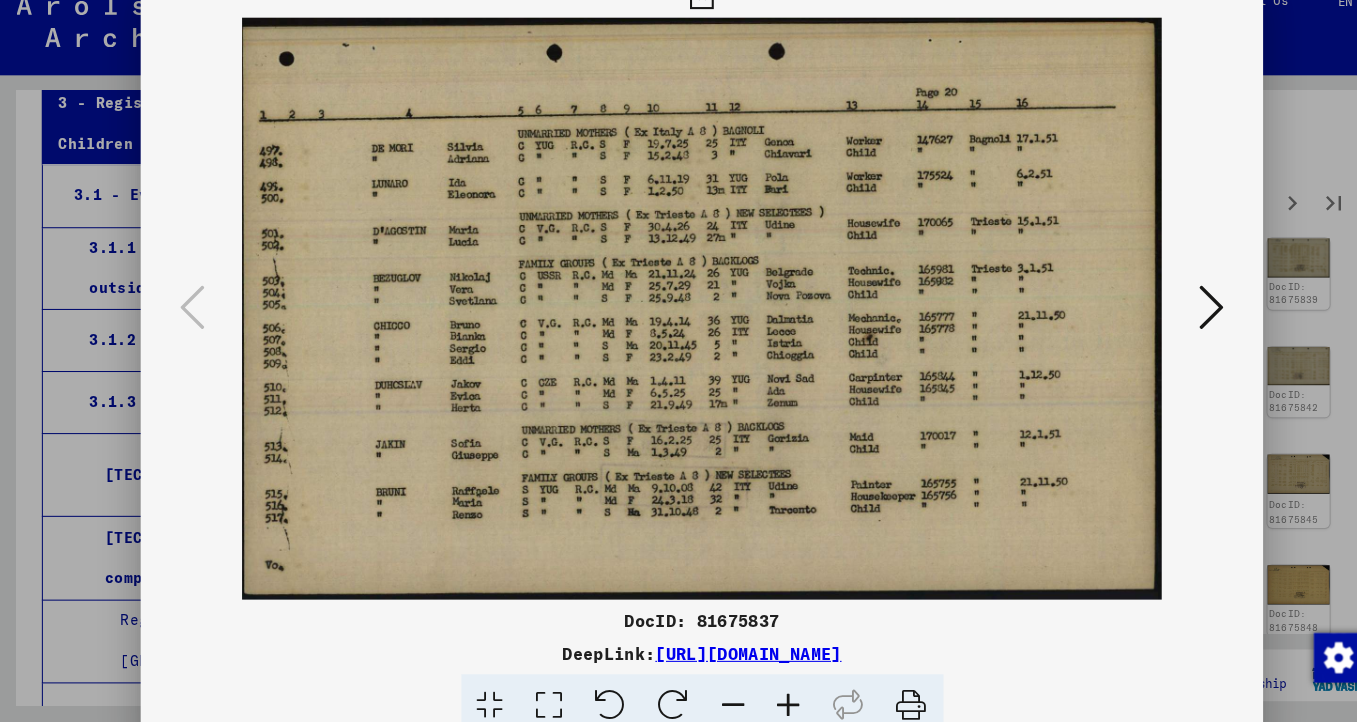 click at bounding box center (678, 20) 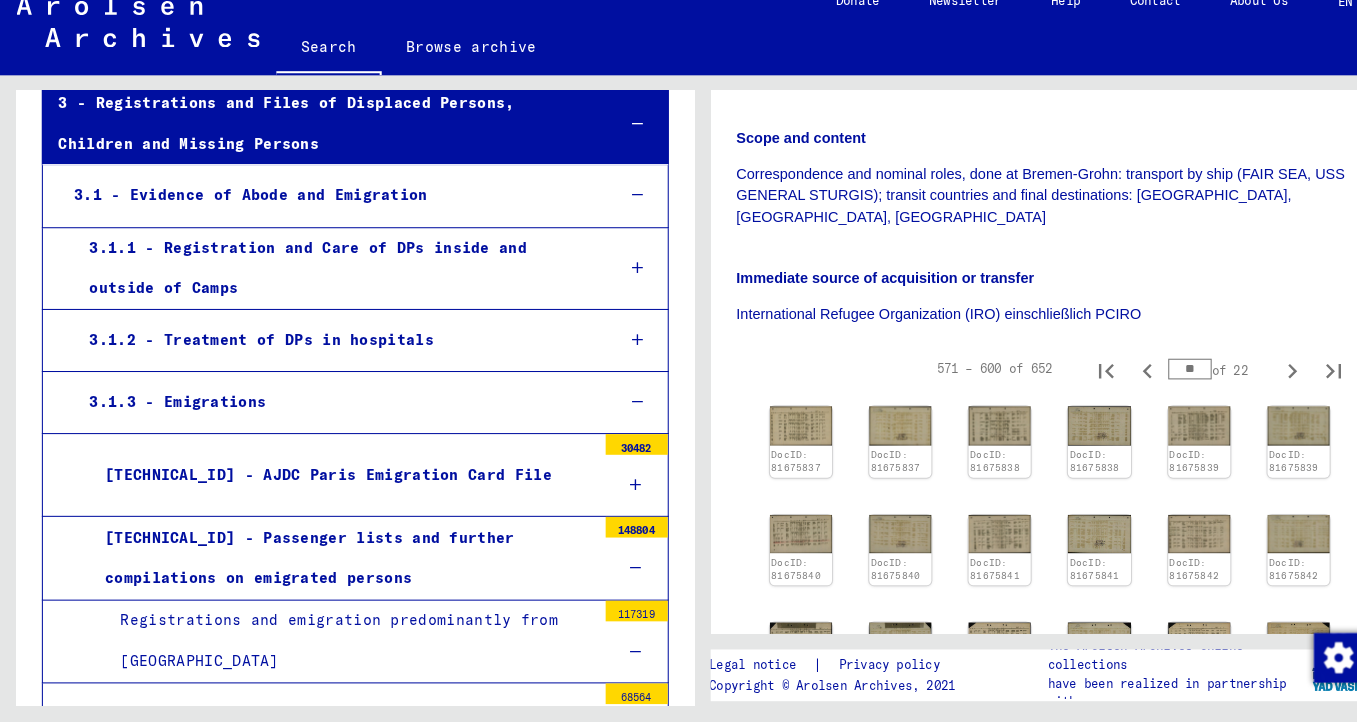 scroll, scrollTop: 417, scrollLeft: 0, axis: vertical 